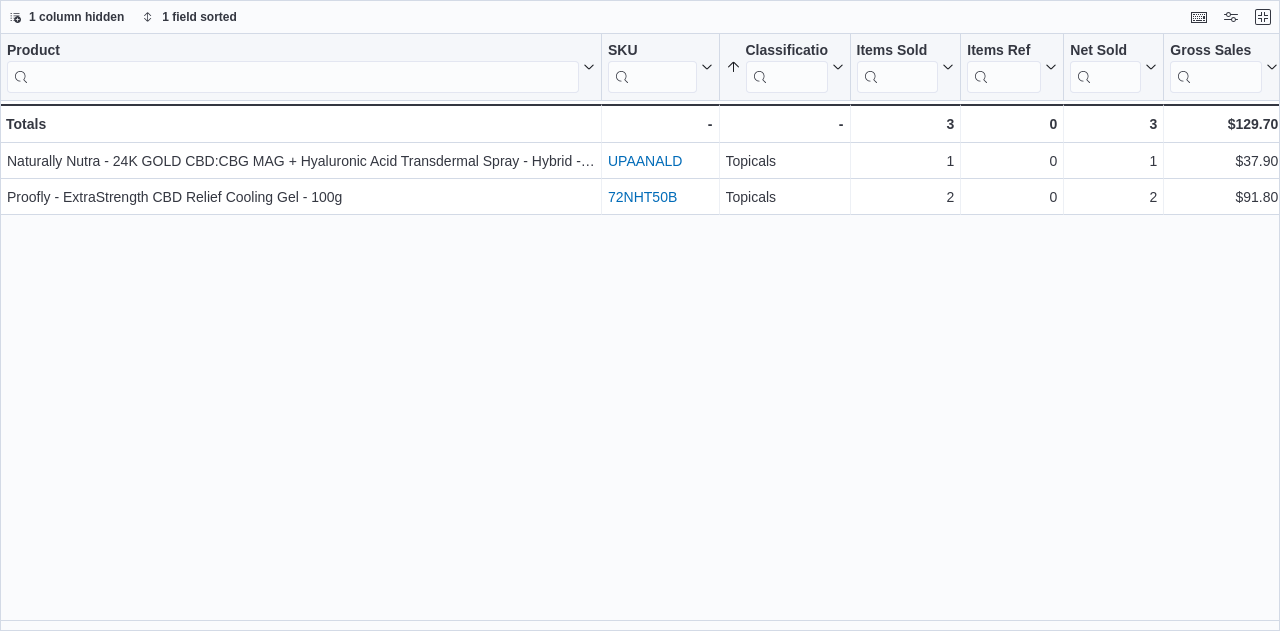 scroll, scrollTop: 0, scrollLeft: 0, axis: both 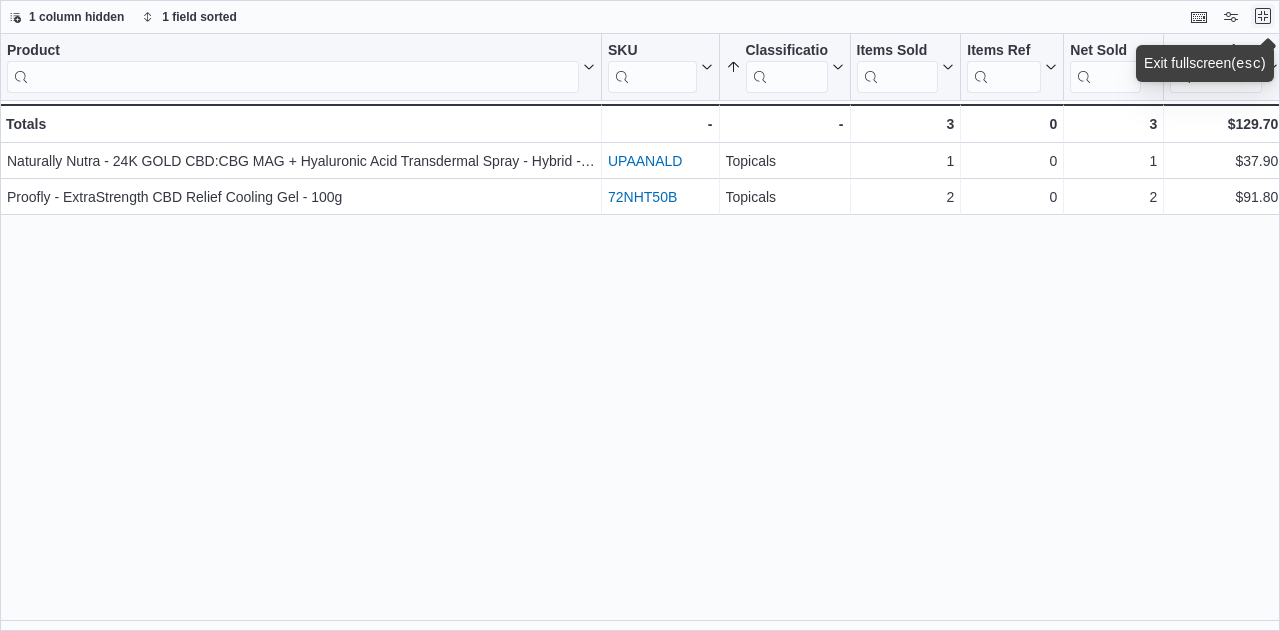 click at bounding box center (1263, 16) 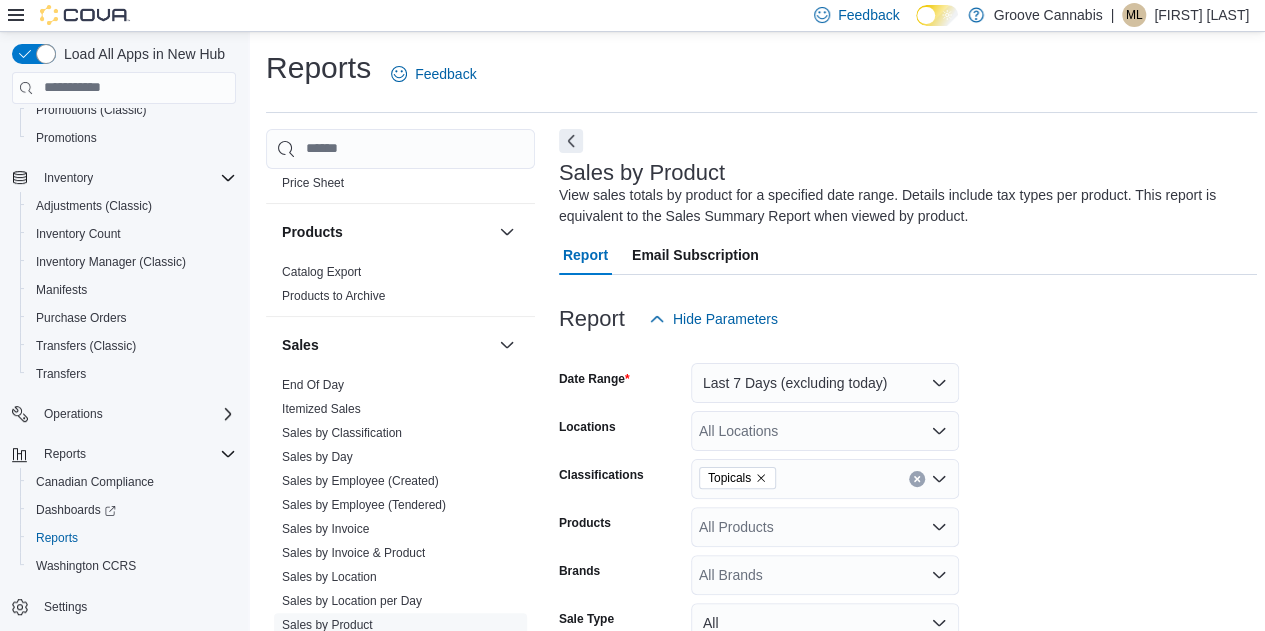 scroll, scrollTop: 92, scrollLeft: 0, axis: vertical 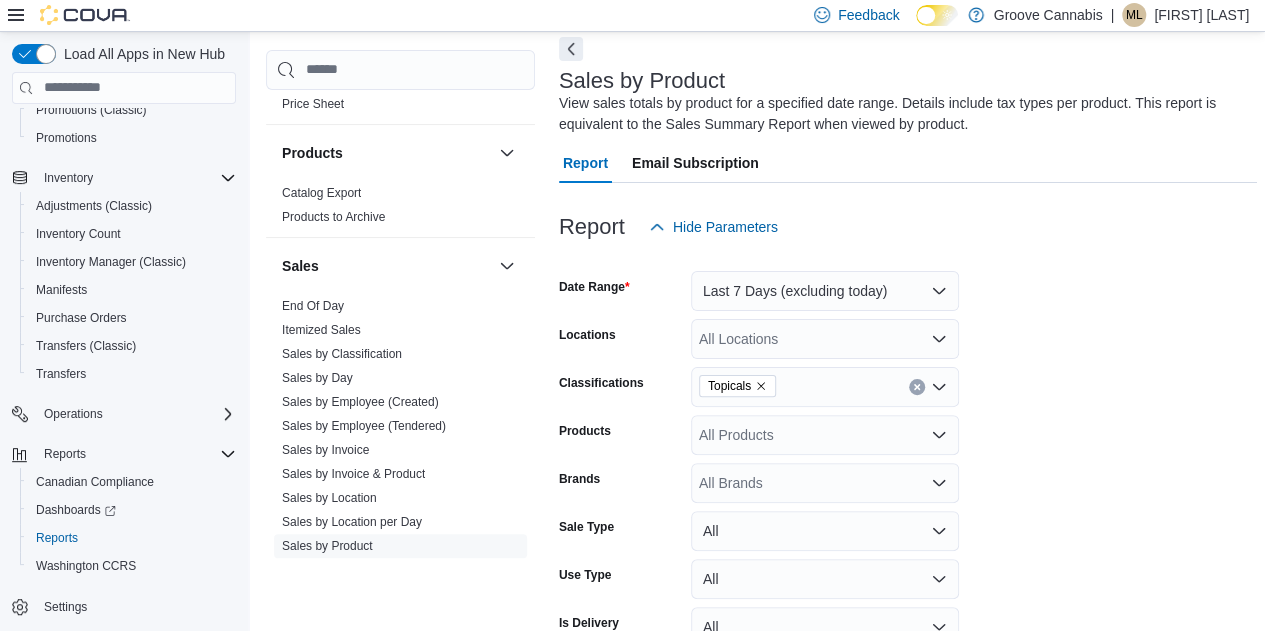click 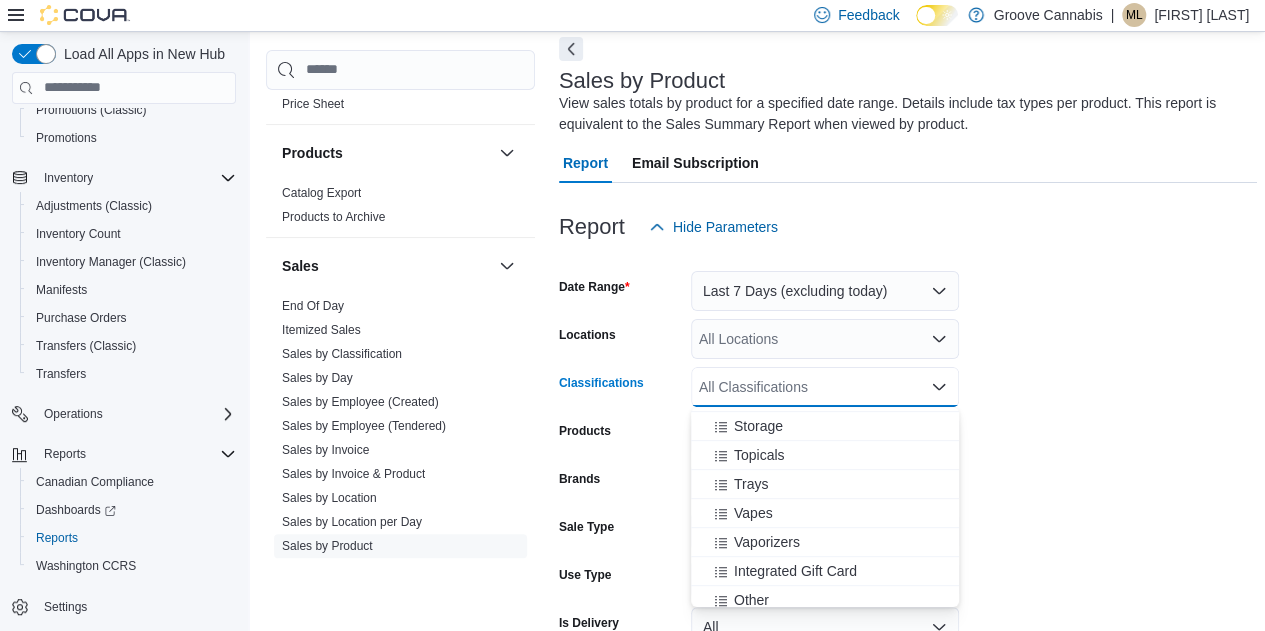 scroll, scrollTop: 548, scrollLeft: 0, axis: vertical 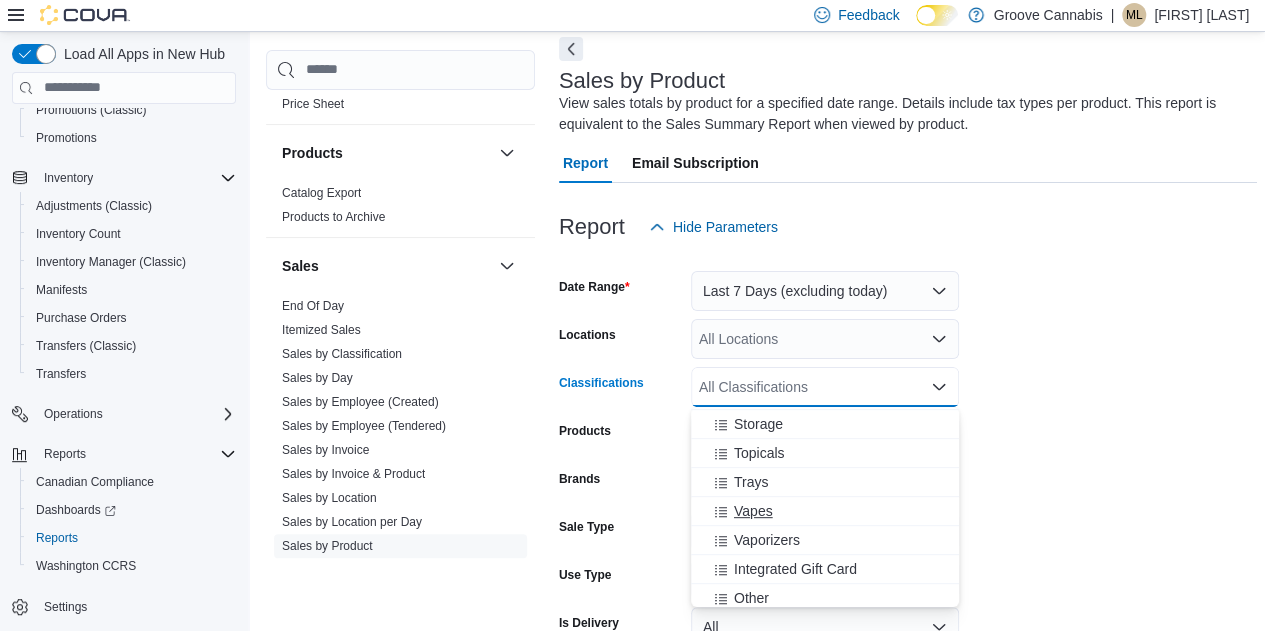 click on "Vapes" at bounding box center (753, 511) 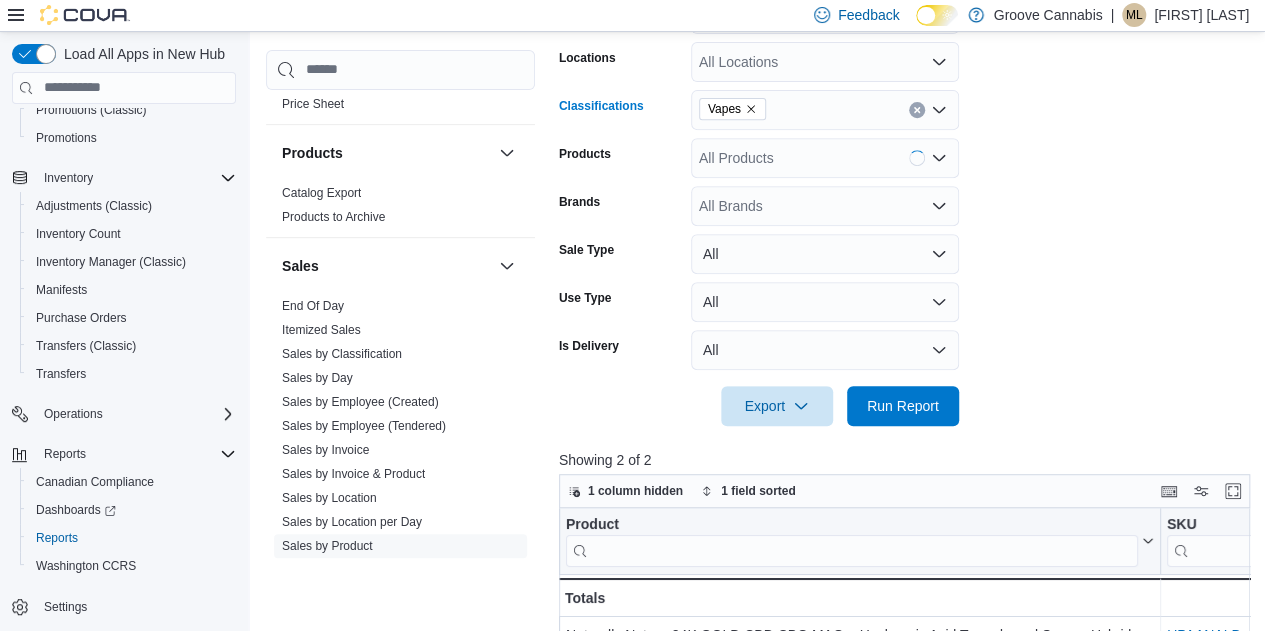 scroll, scrollTop: 394, scrollLeft: 0, axis: vertical 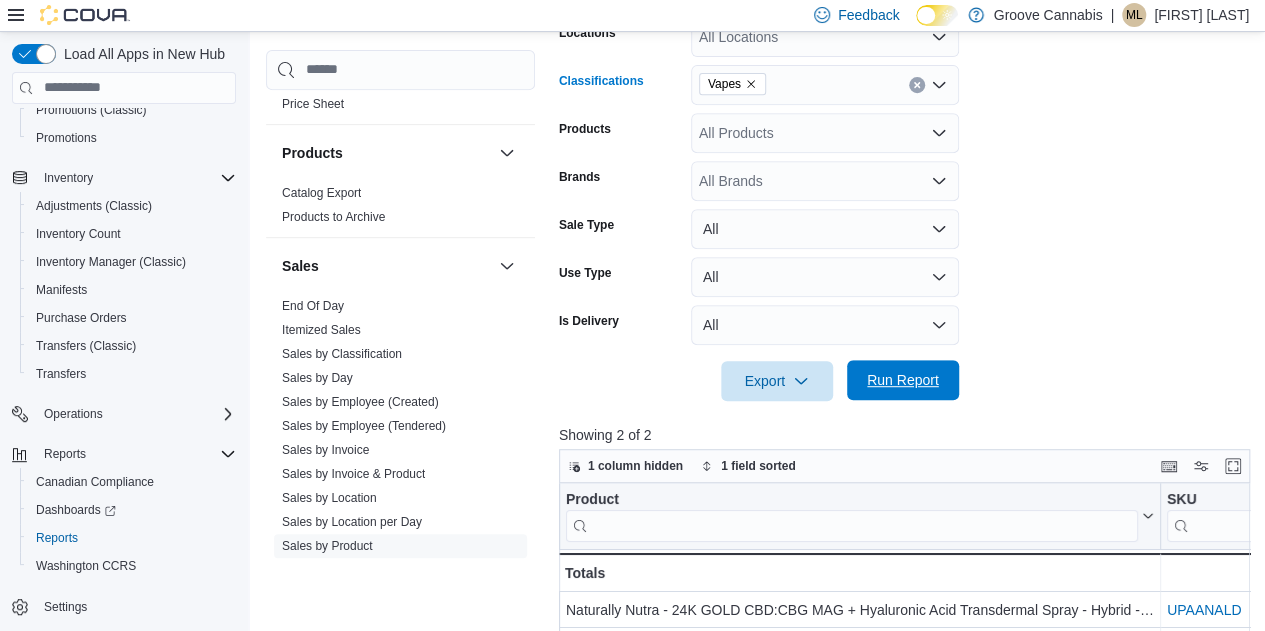 click on "Run Report" at bounding box center (903, 380) 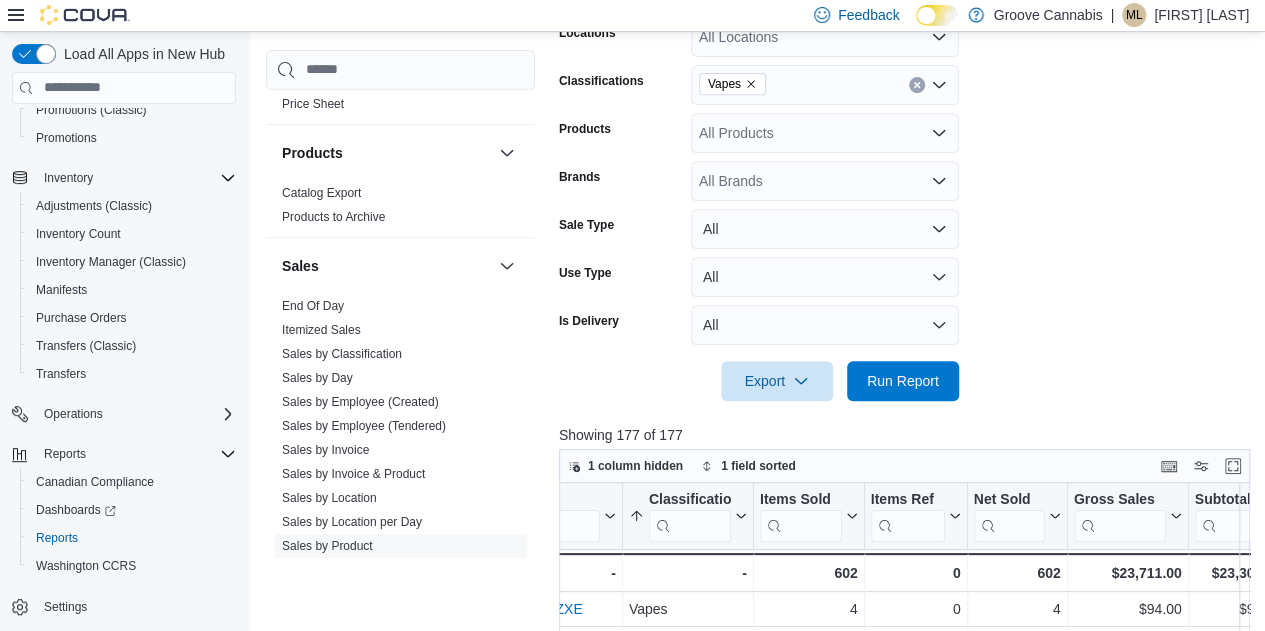 scroll, scrollTop: 435, scrollLeft: 663, axis: both 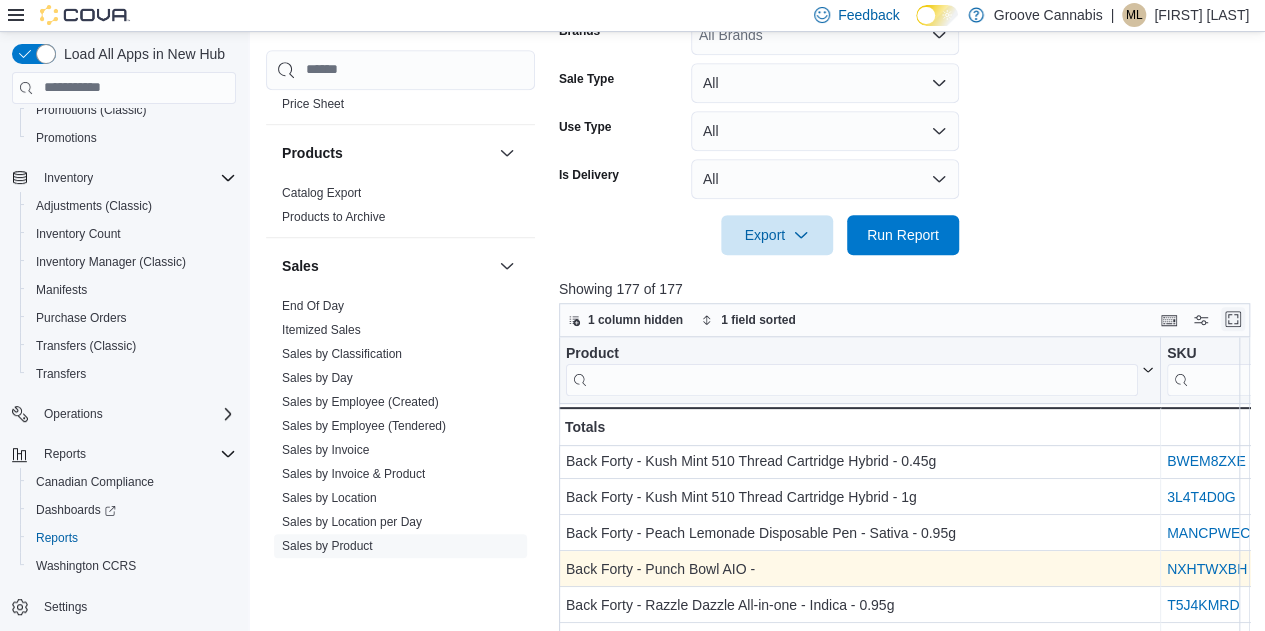click at bounding box center (1233, 319) 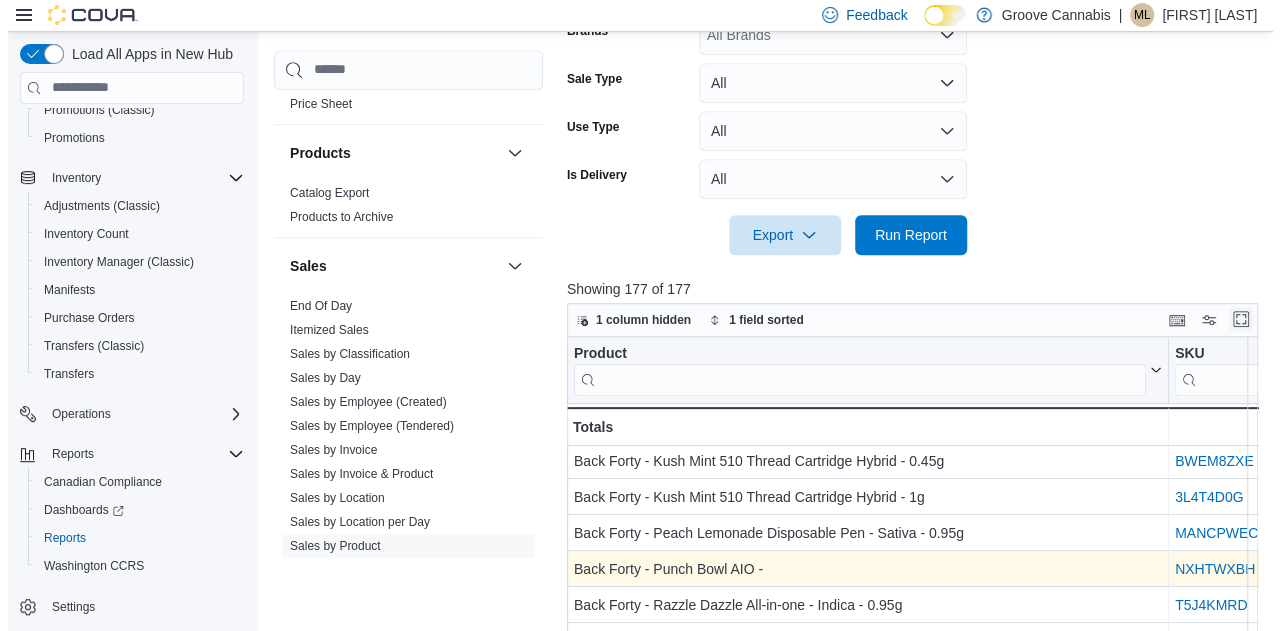 scroll, scrollTop: 0, scrollLeft: 0, axis: both 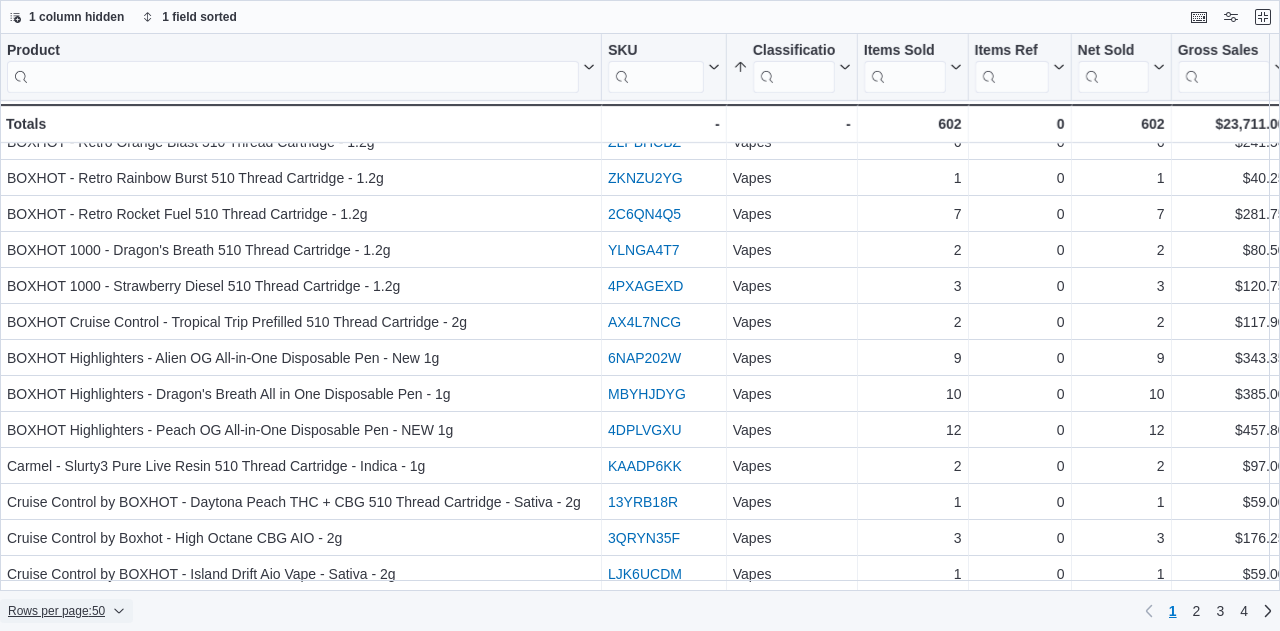 click on "Rows per page :  50" at bounding box center [56, 611] 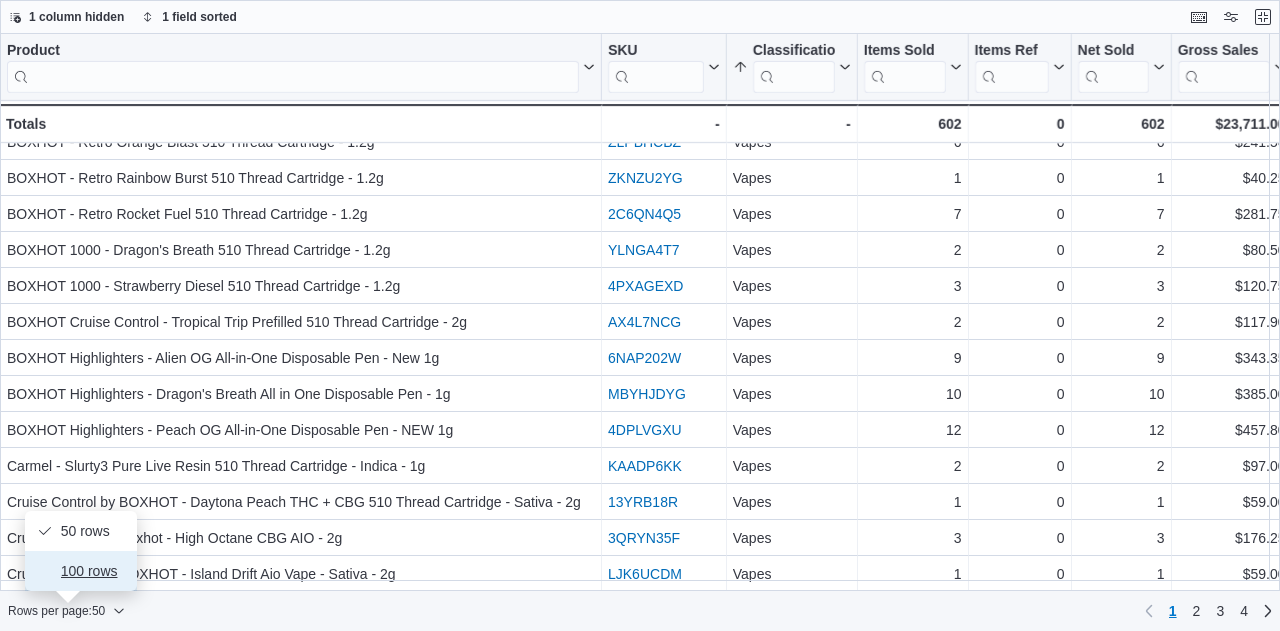 click on "100 rows" at bounding box center (93, 571) 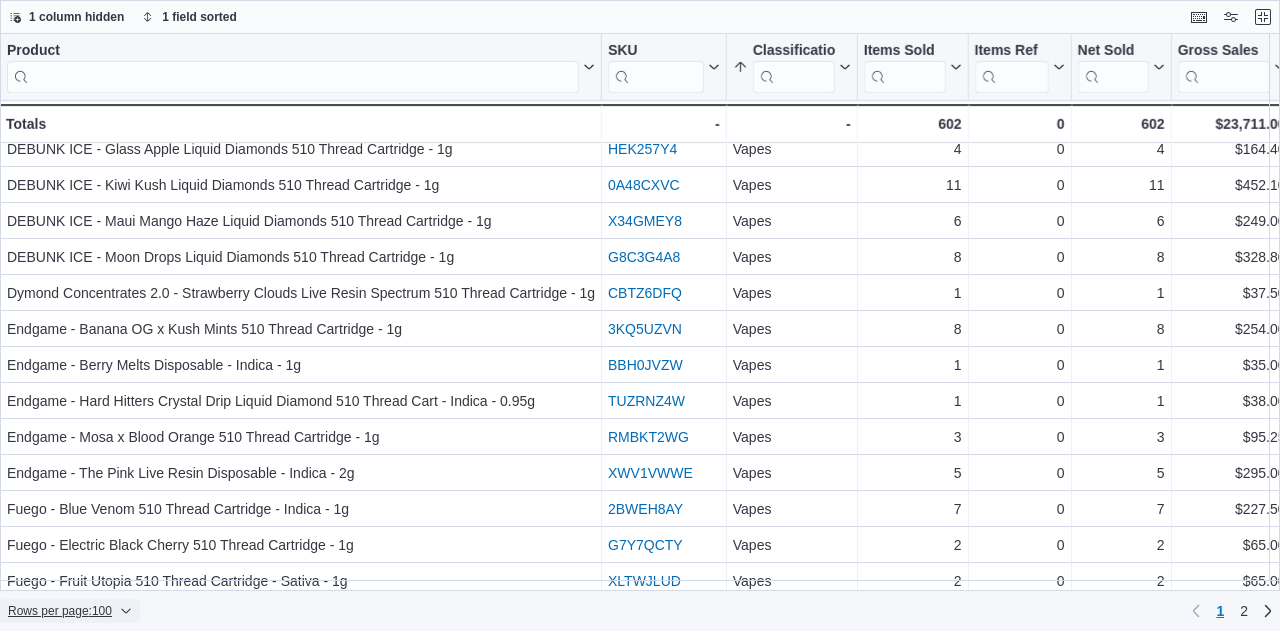 scroll, scrollTop: 2182, scrollLeft: 0, axis: vertical 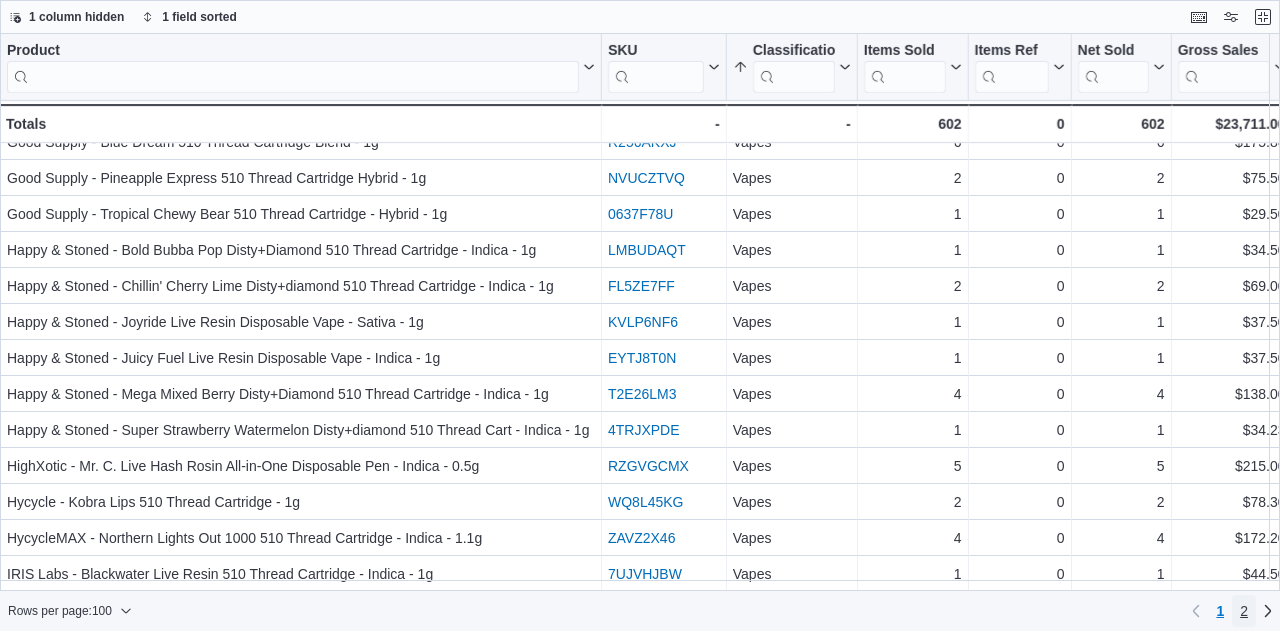 click on "2" at bounding box center [1244, 611] 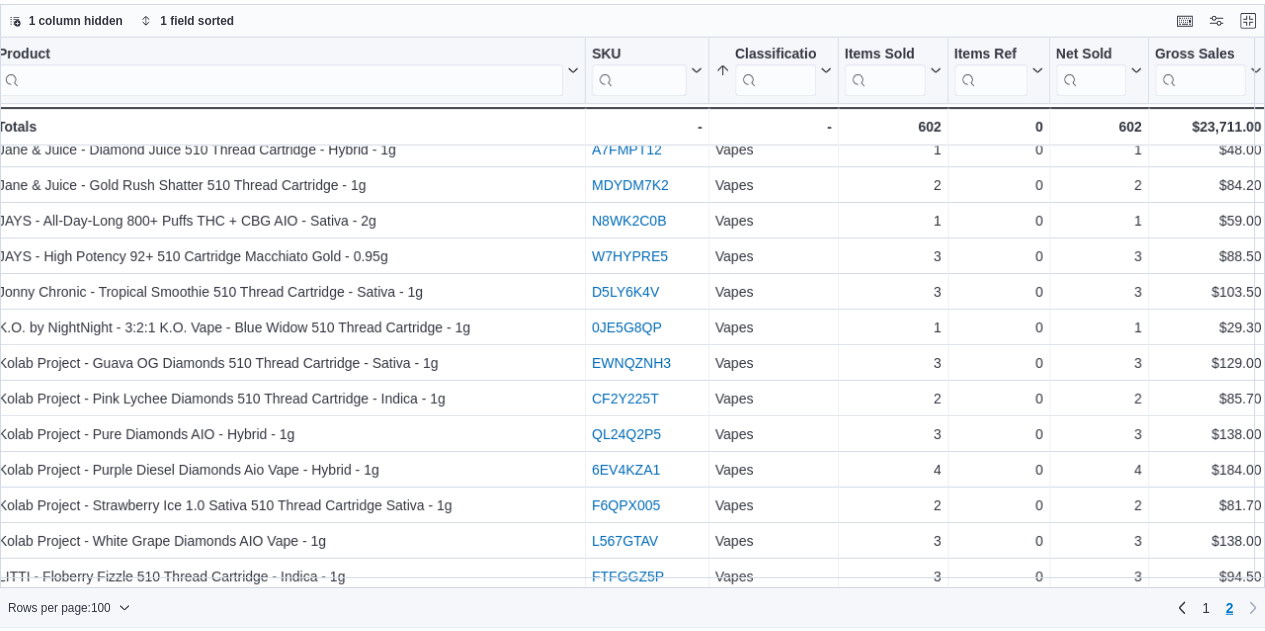 scroll, scrollTop: 0, scrollLeft: 9, axis: horizontal 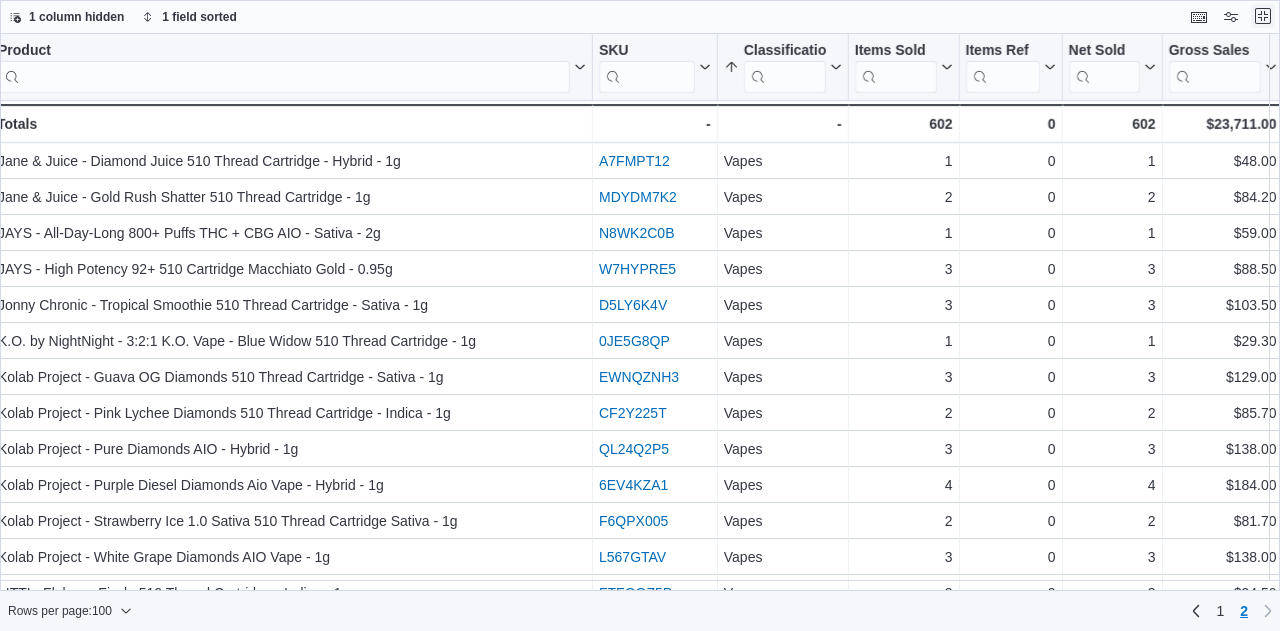 click at bounding box center [1263, 16] 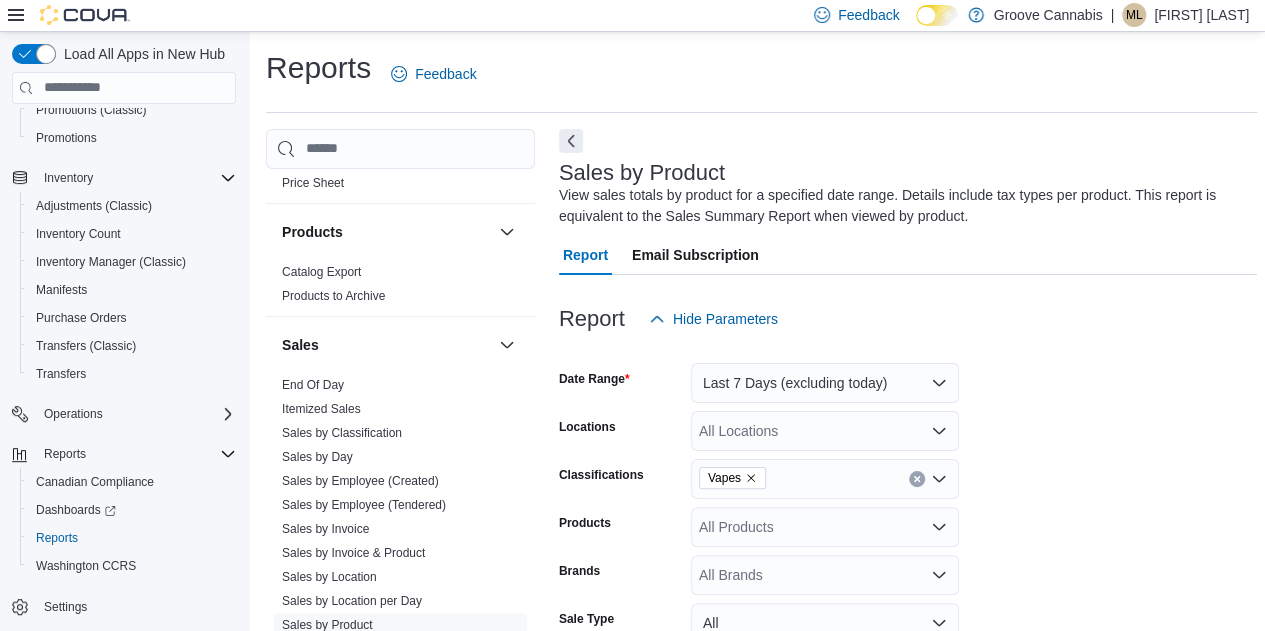 click 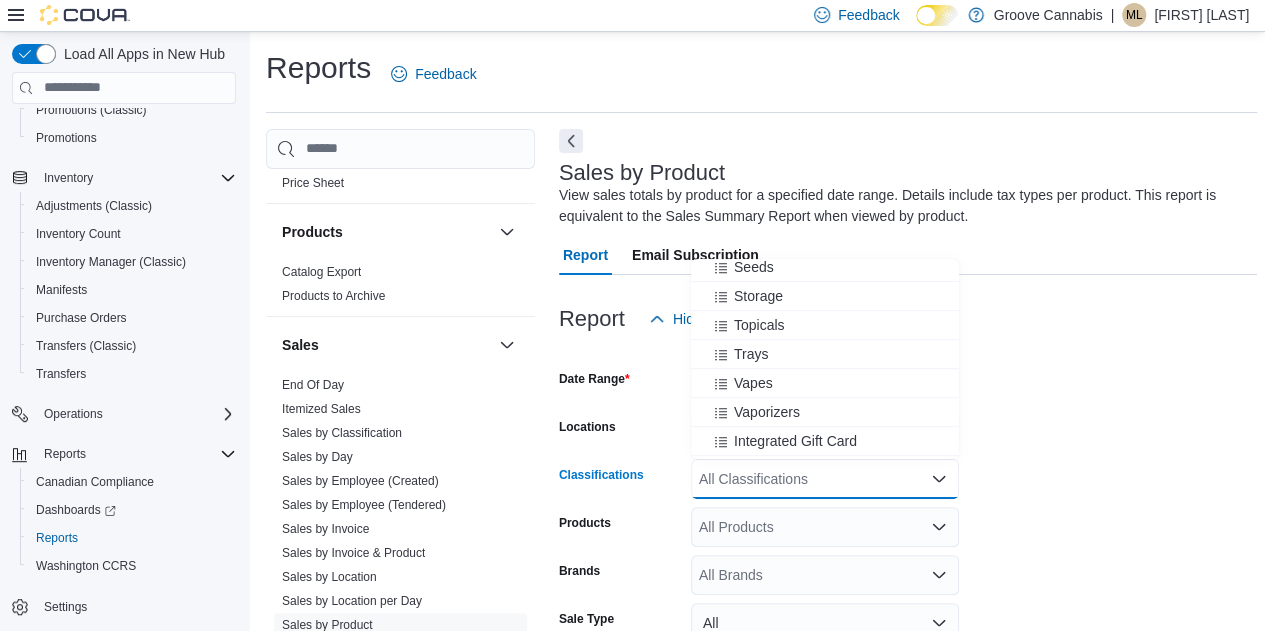 scroll, scrollTop: 545, scrollLeft: 0, axis: vertical 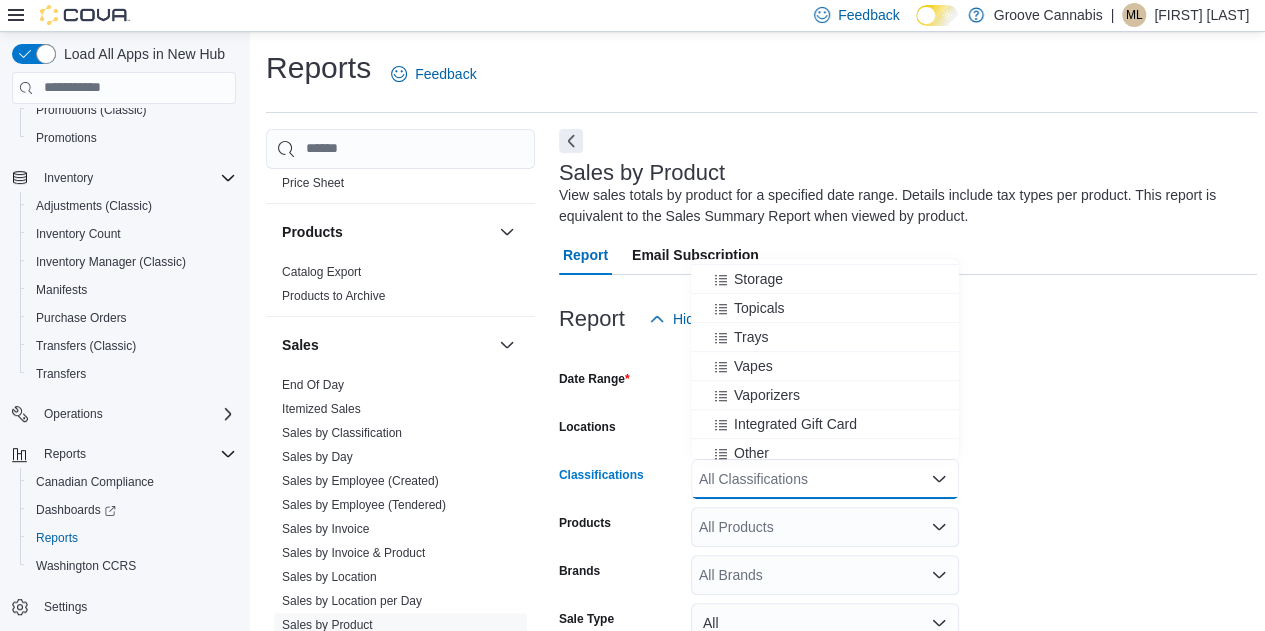 click on "Date Range Last 7 Days (excluding today) Locations All Locations Classifications All Classifications Combo box. Selected. Combo box input. All Classifications. Type some text or, to display a list of choices, press Down Arrow. To exit the list of choices, press Escape. Products All Products Brands All Brands Sale Type All Use Type All Is Delivery All Export  Run Report" at bounding box center [908, 567] 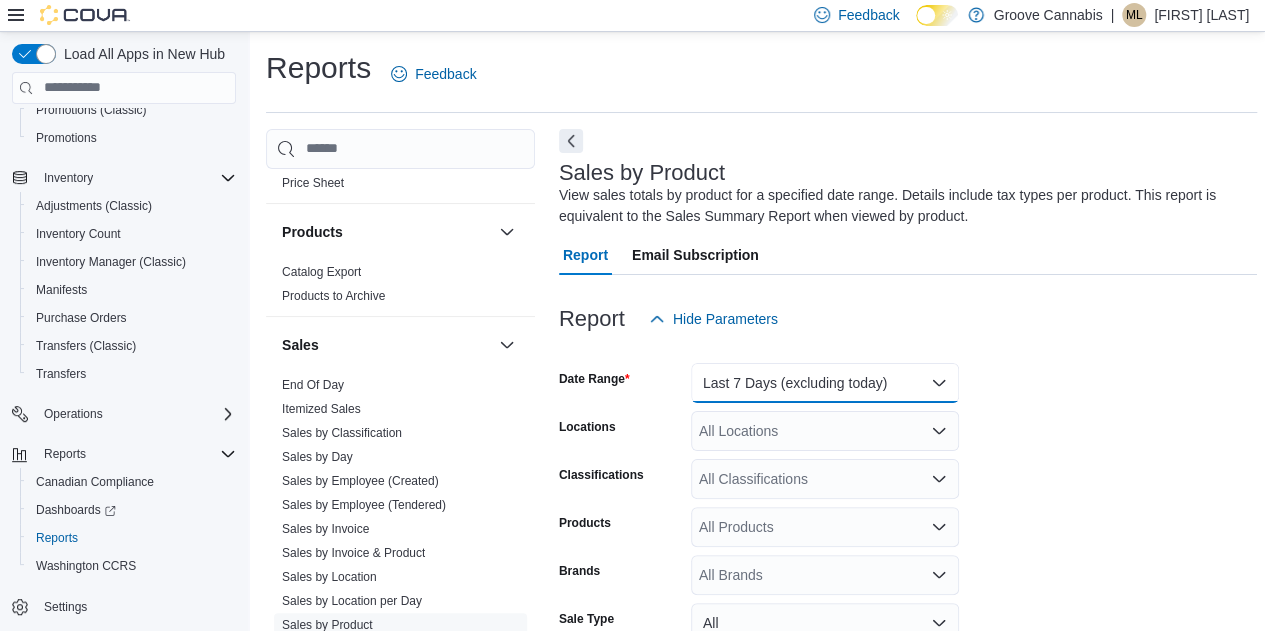 click on "Last 7 Days (excluding today)" at bounding box center [825, 383] 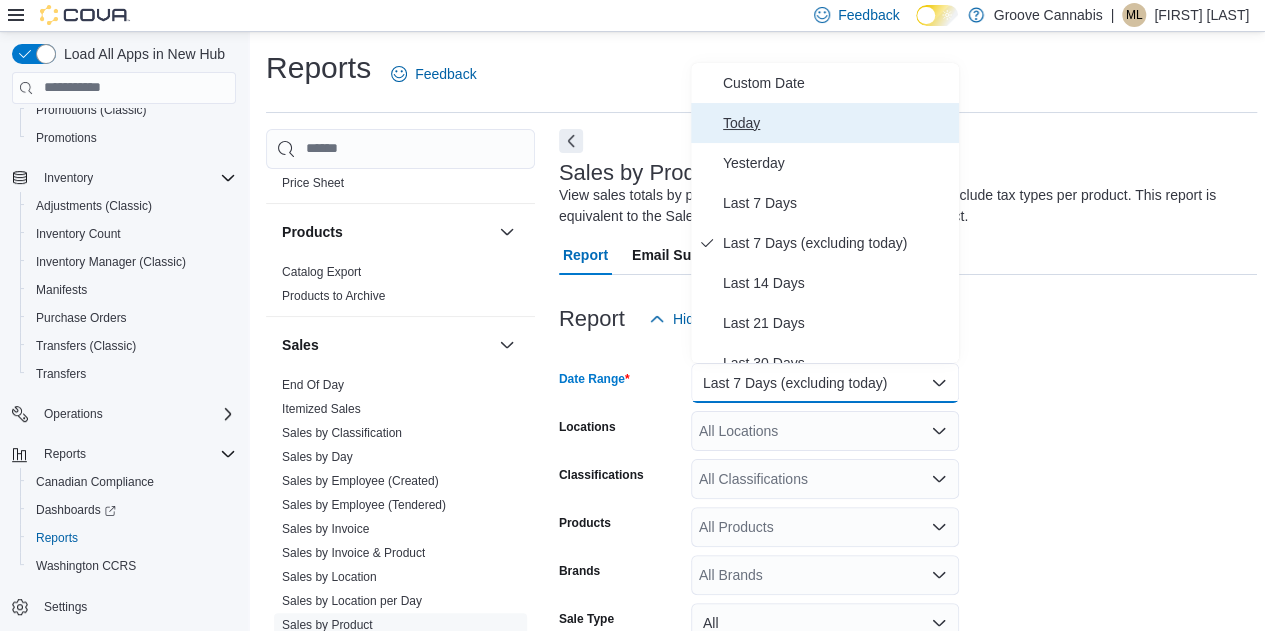 click on "Today" at bounding box center [837, 123] 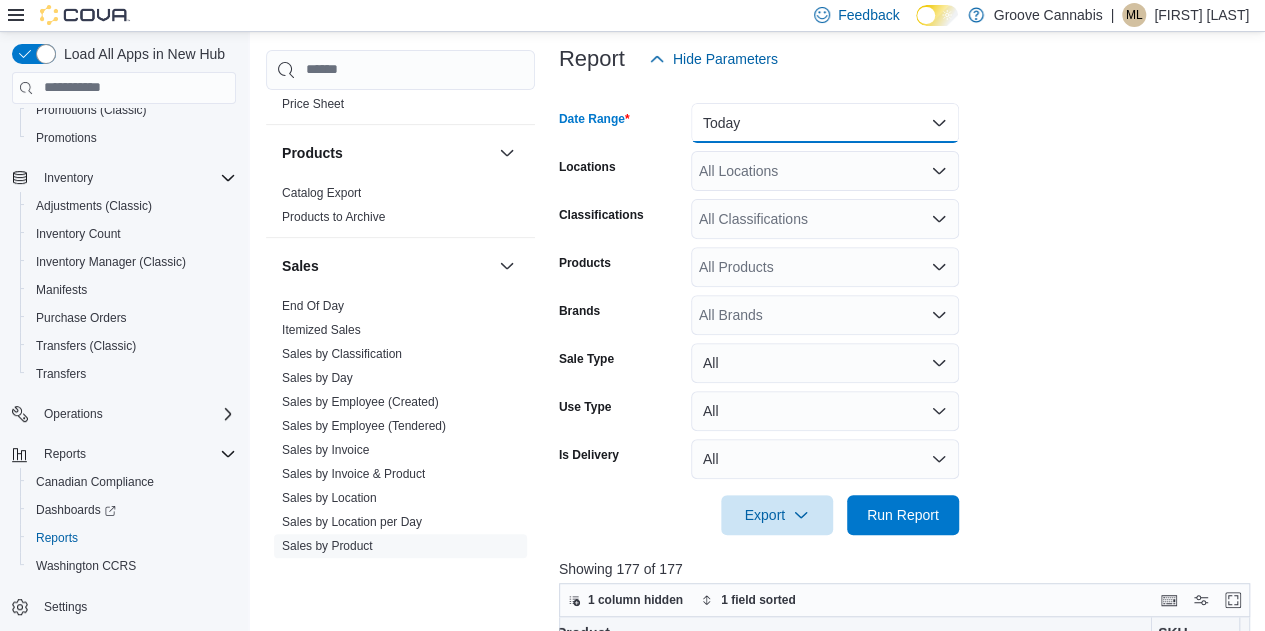 scroll, scrollTop: 261, scrollLeft: 0, axis: vertical 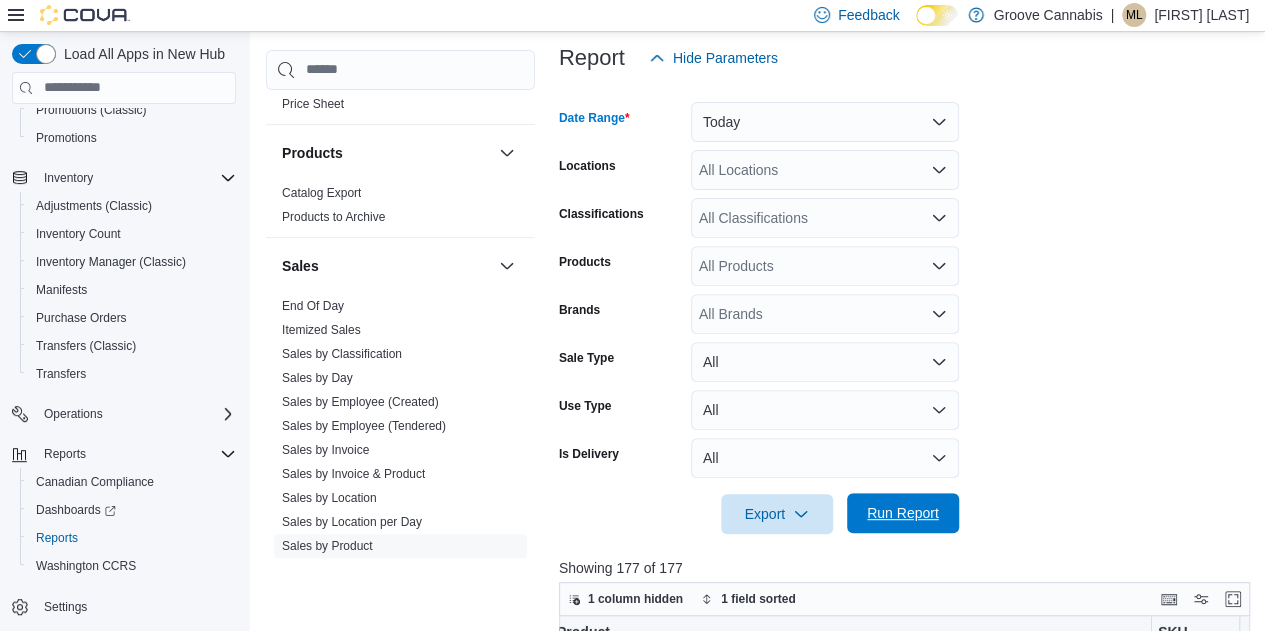 click on "Run Report" at bounding box center [903, 513] 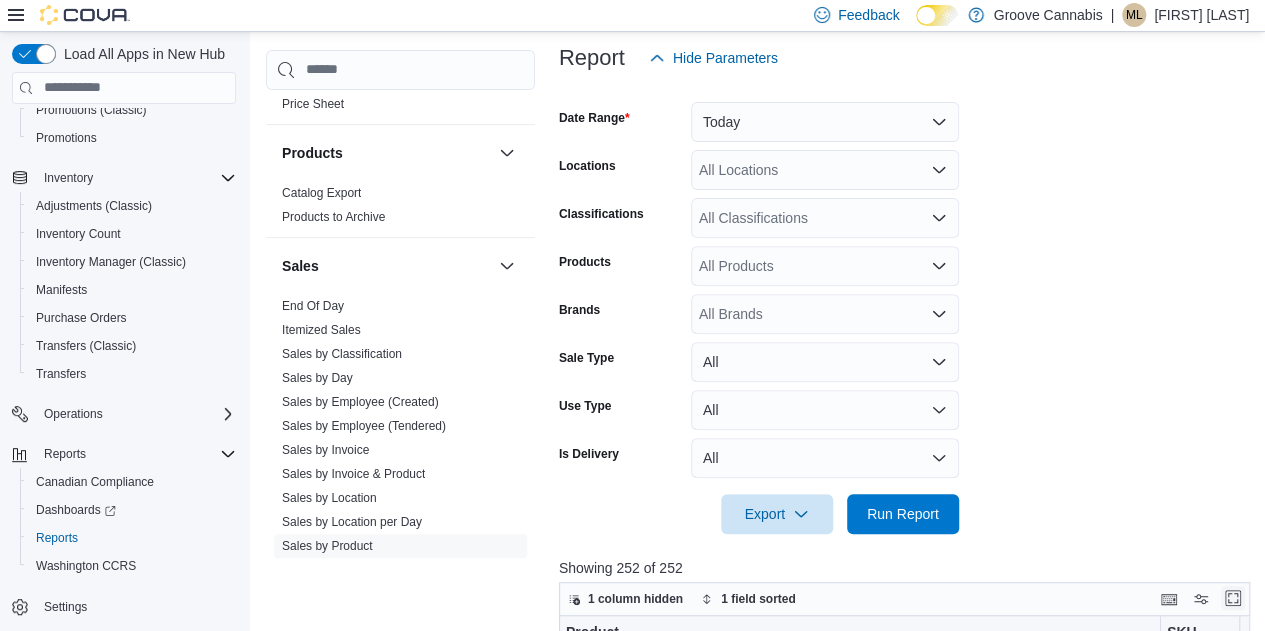 click at bounding box center (1233, 598) 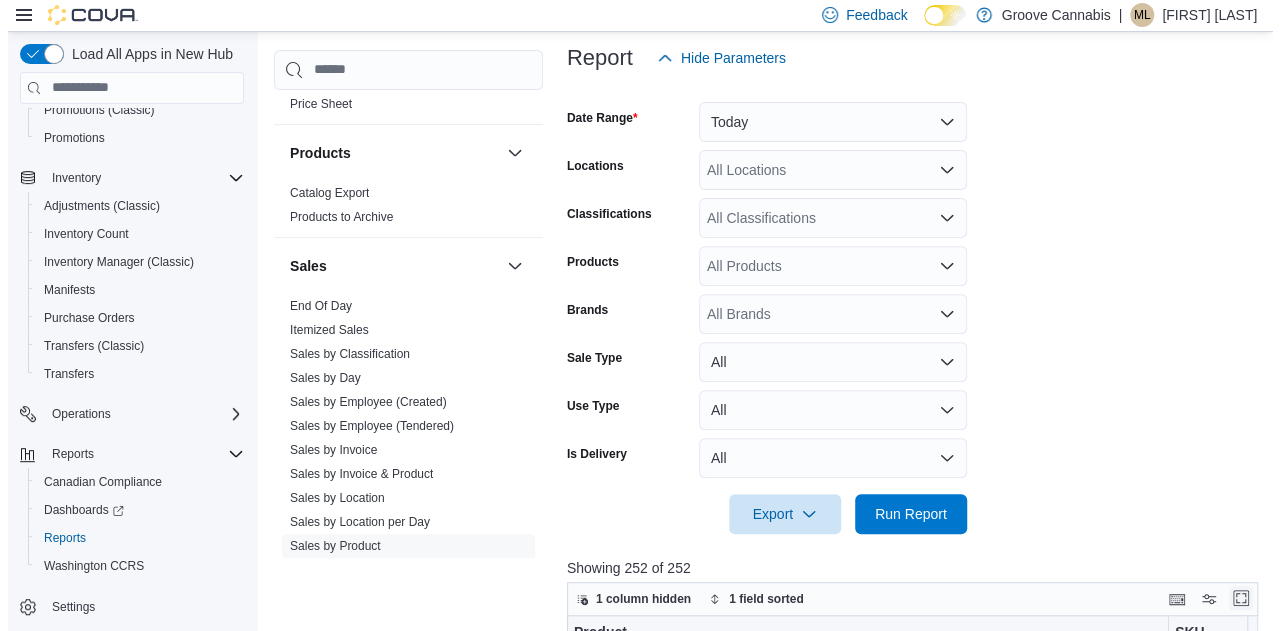 scroll, scrollTop: 0, scrollLeft: 0, axis: both 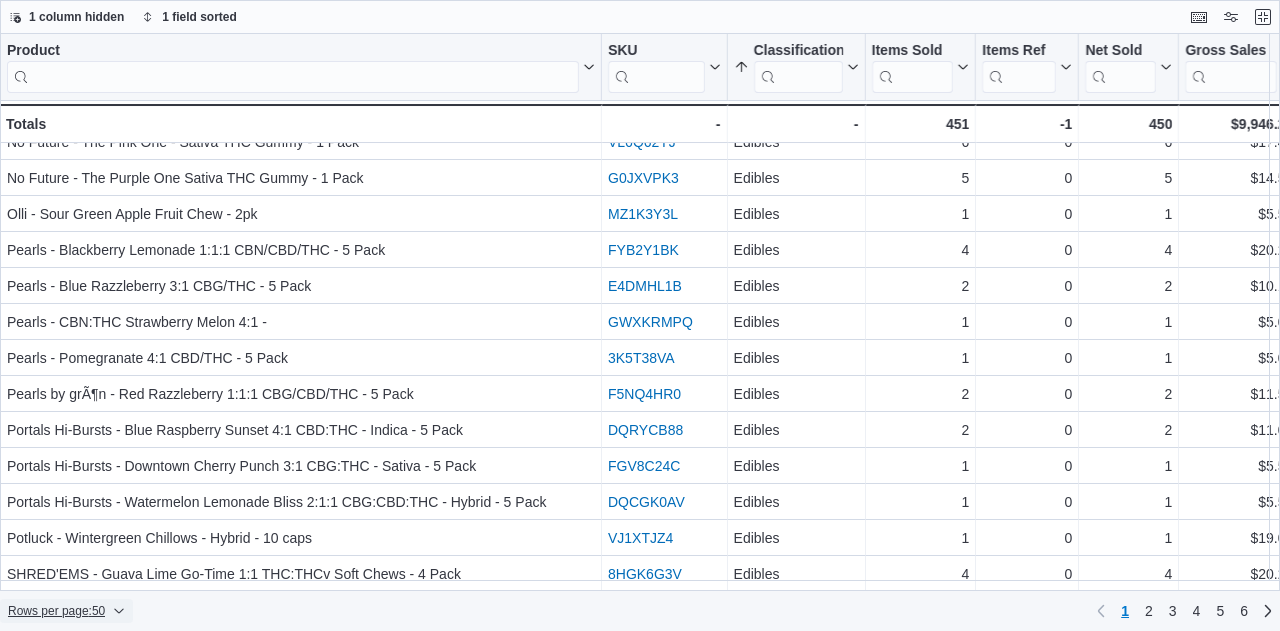 click on "Rows per page :  50" at bounding box center (56, 611) 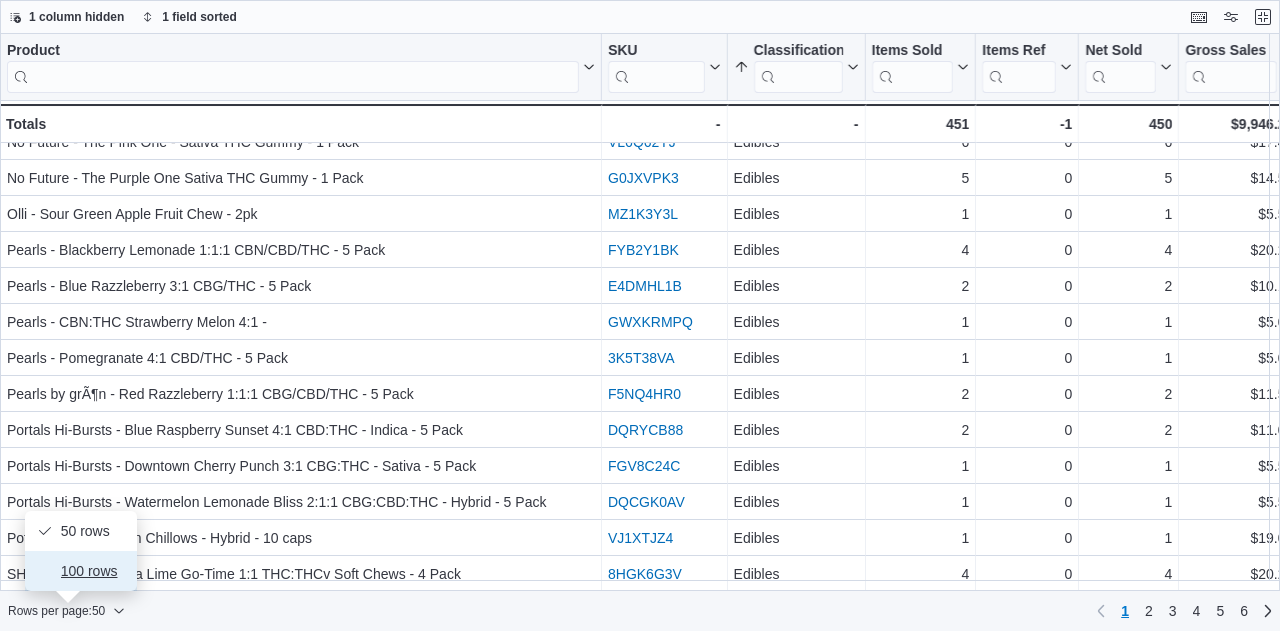 click on "100 rows" at bounding box center (93, 571) 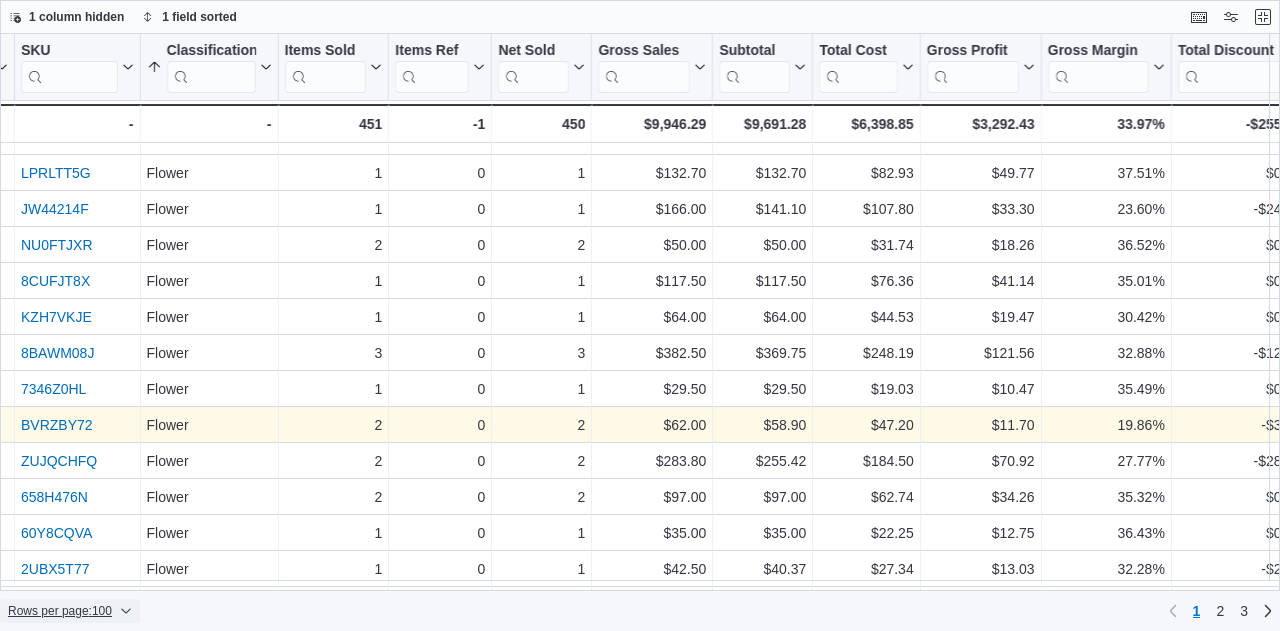 scroll, scrollTop: 2616, scrollLeft: 633, axis: both 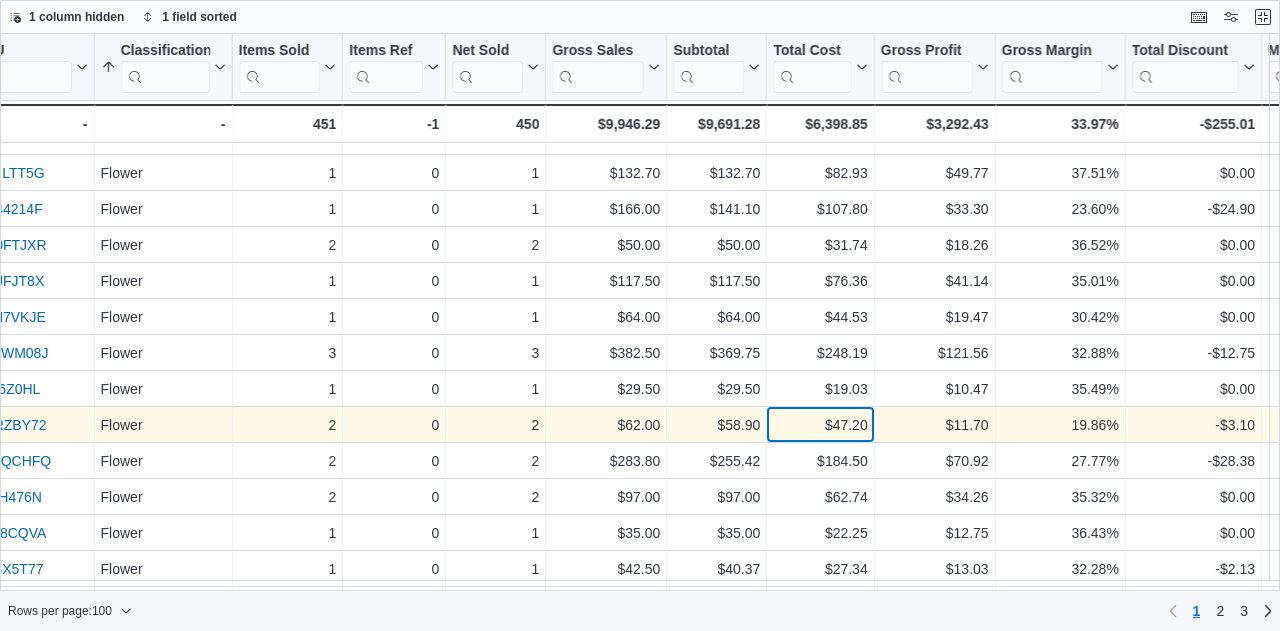click on "$47.20" at bounding box center [820, 425] 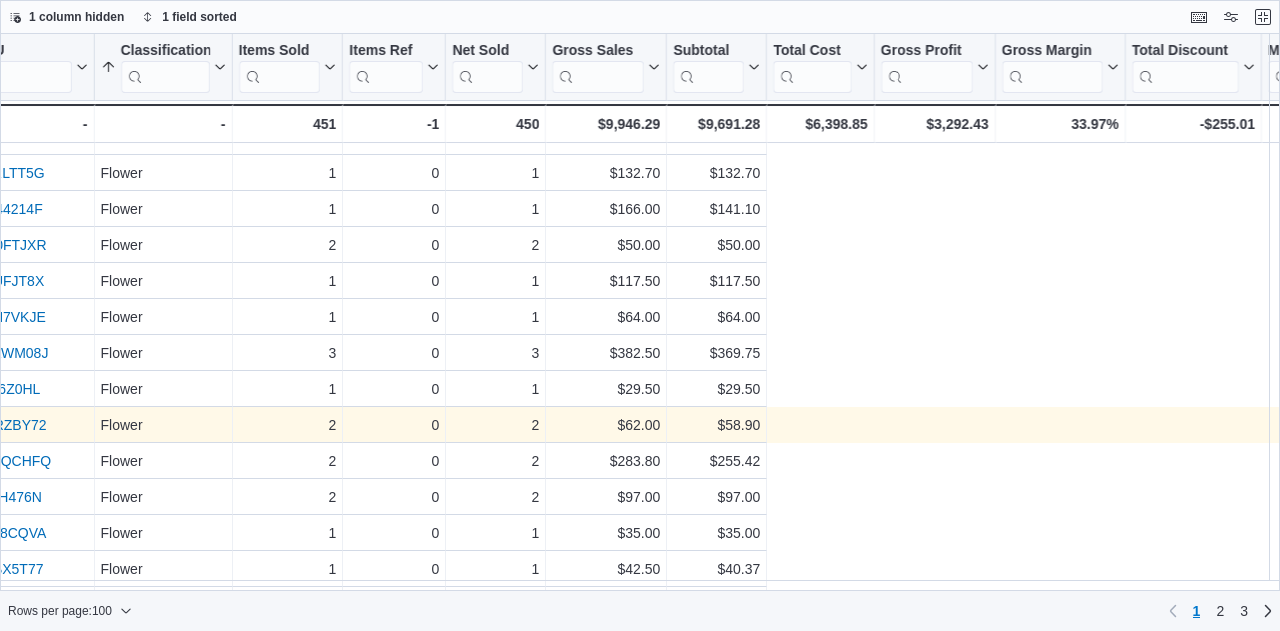 scroll, scrollTop: 2616, scrollLeft: 0, axis: vertical 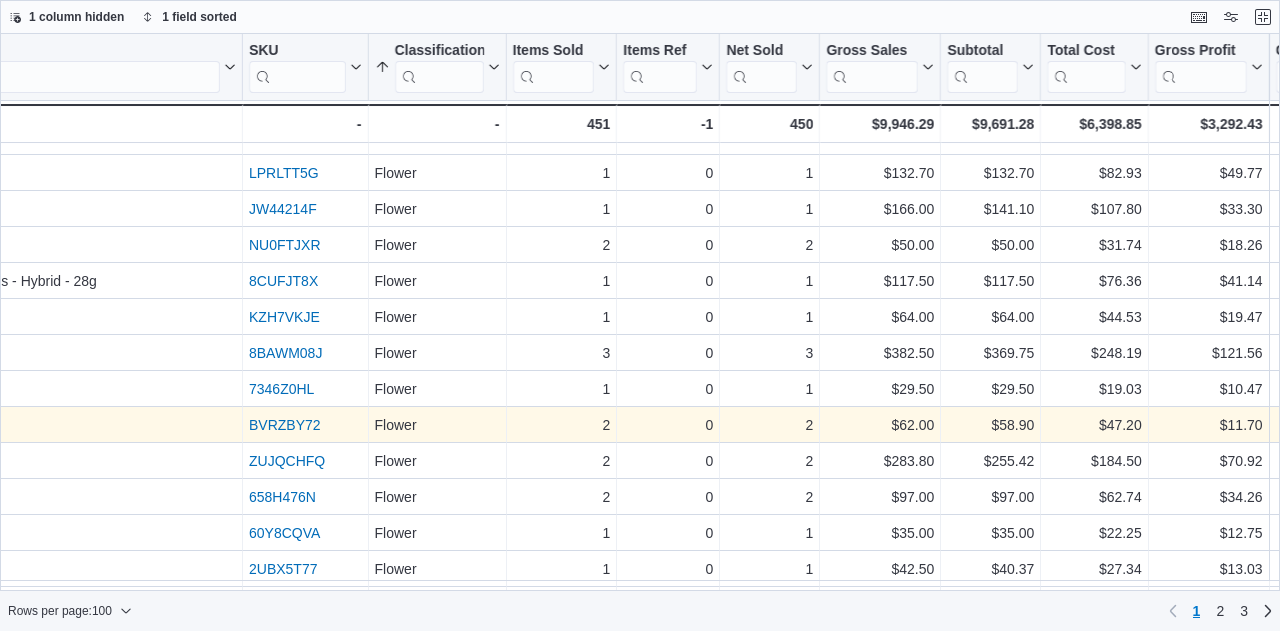 click on "BVRZBY72" at bounding box center [285, 425] 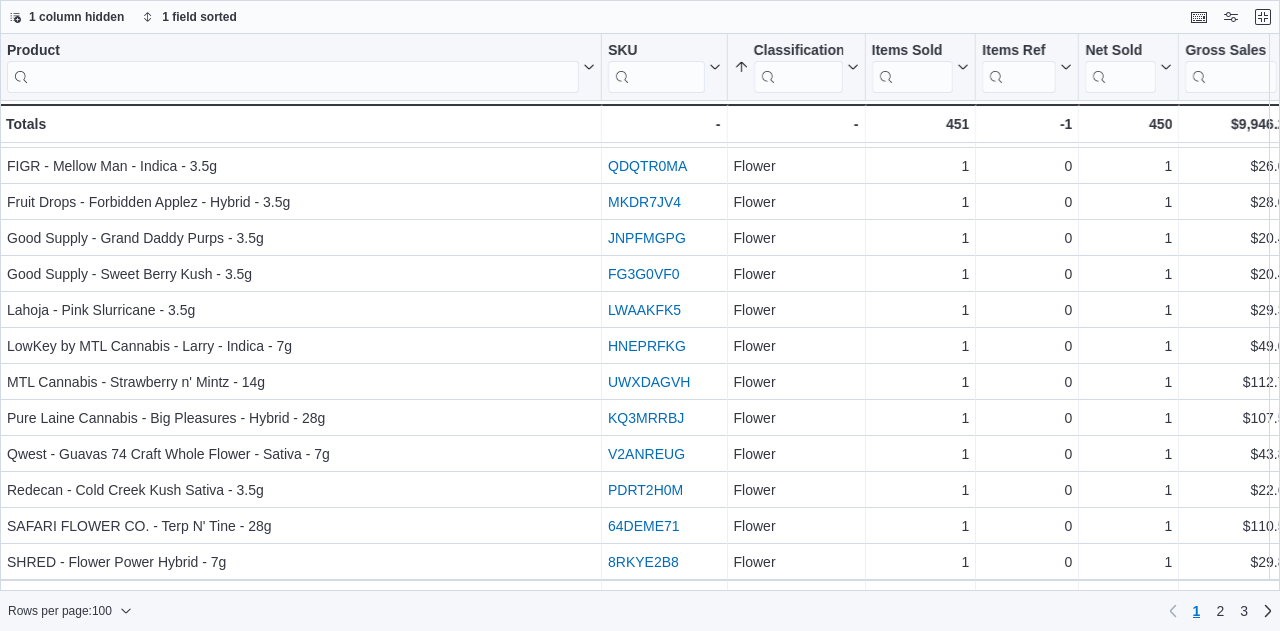 scroll, scrollTop: 3161, scrollLeft: 0, axis: vertical 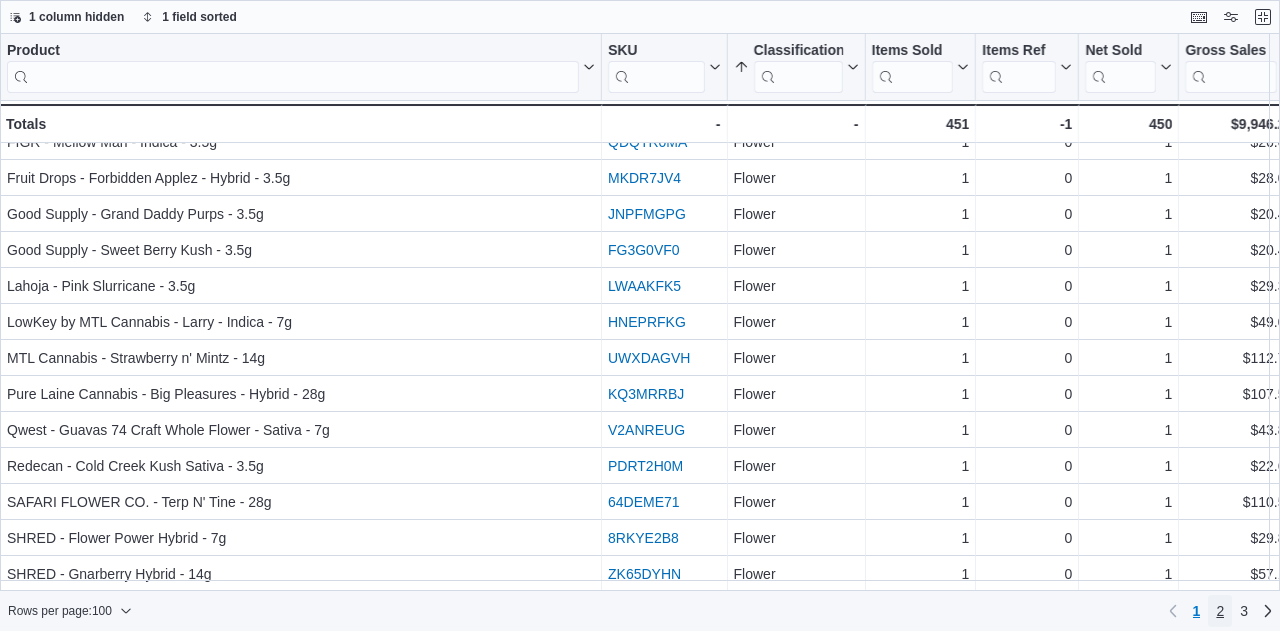 click on "2" at bounding box center (1220, 611) 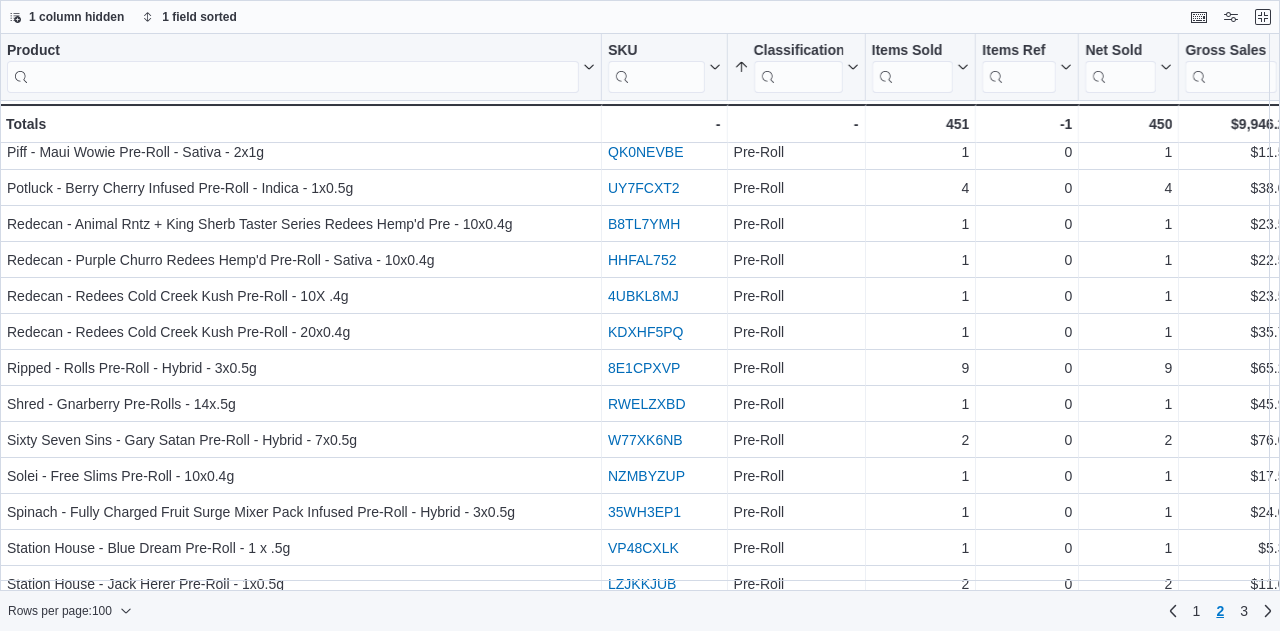 scroll, scrollTop: 2570, scrollLeft: 0, axis: vertical 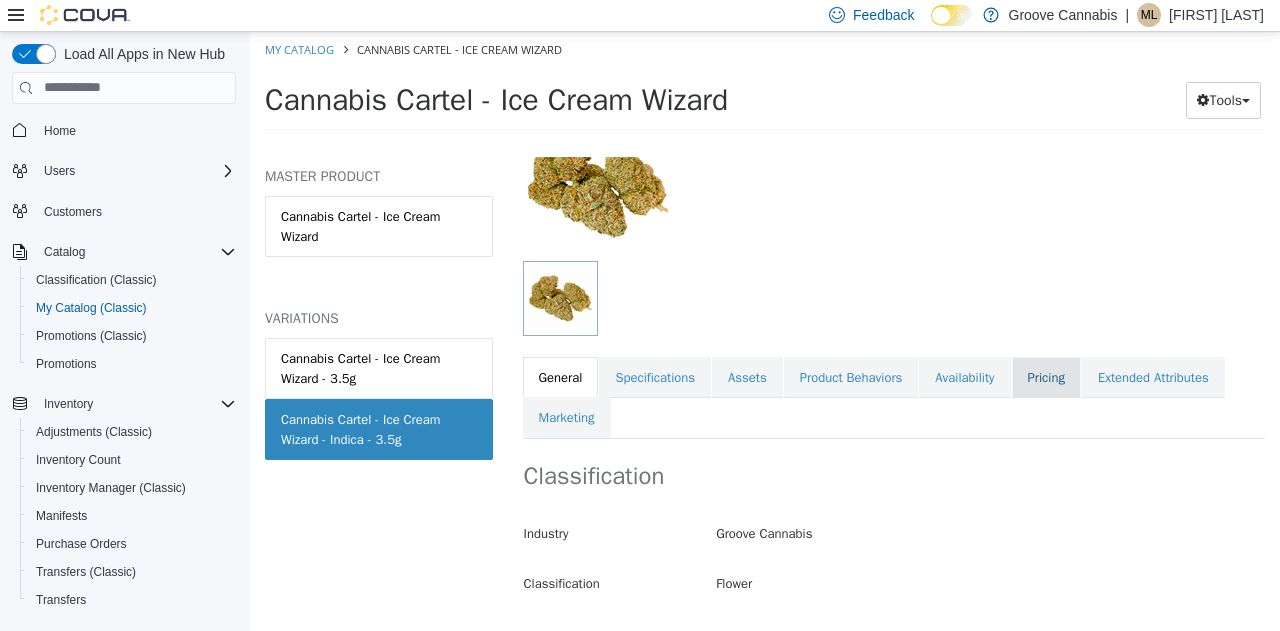 click on "Pricing" at bounding box center [1046, 377] 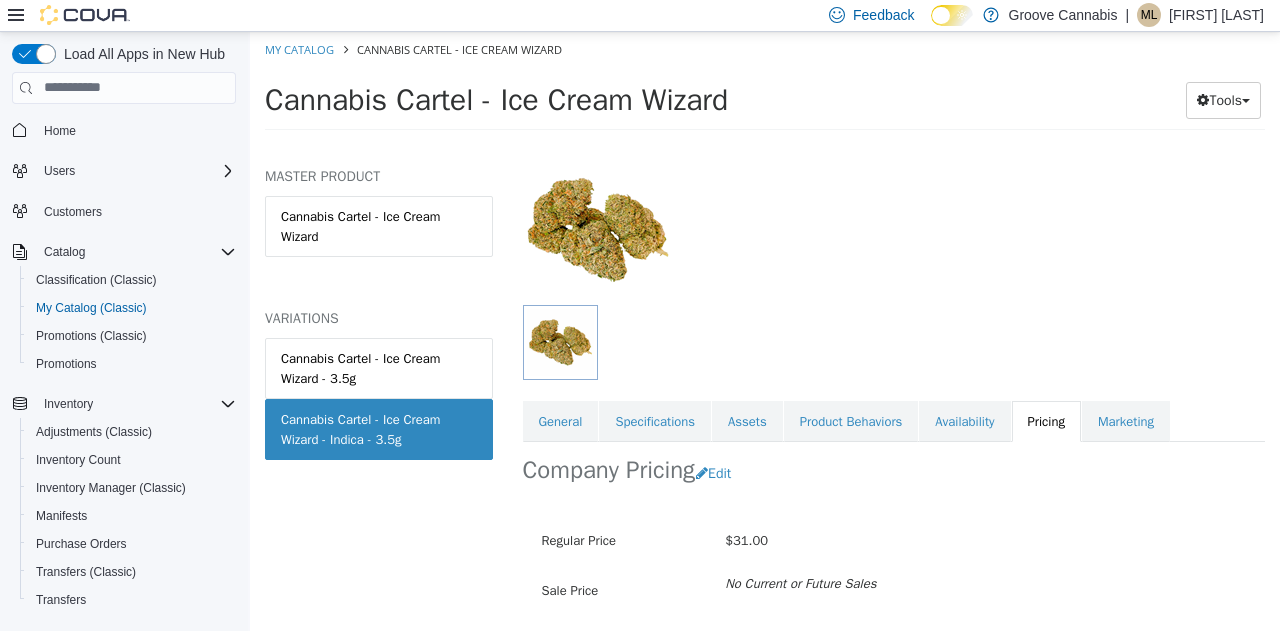scroll, scrollTop: 240, scrollLeft: 0, axis: vertical 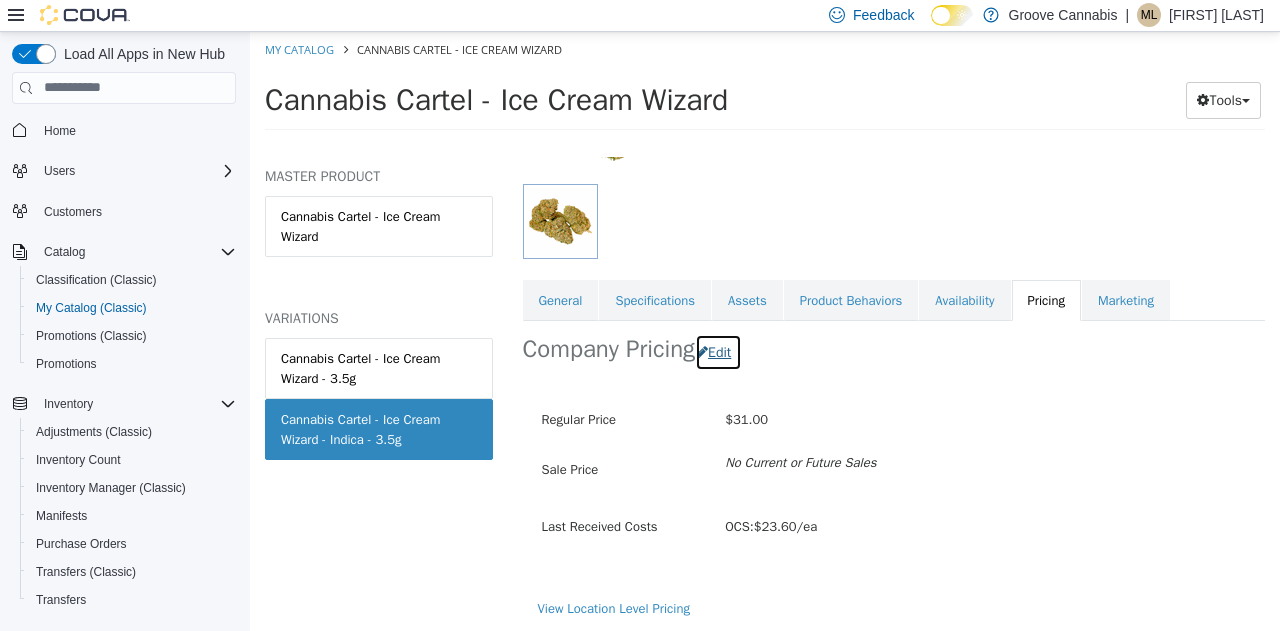 click on "Edit" at bounding box center [718, 351] 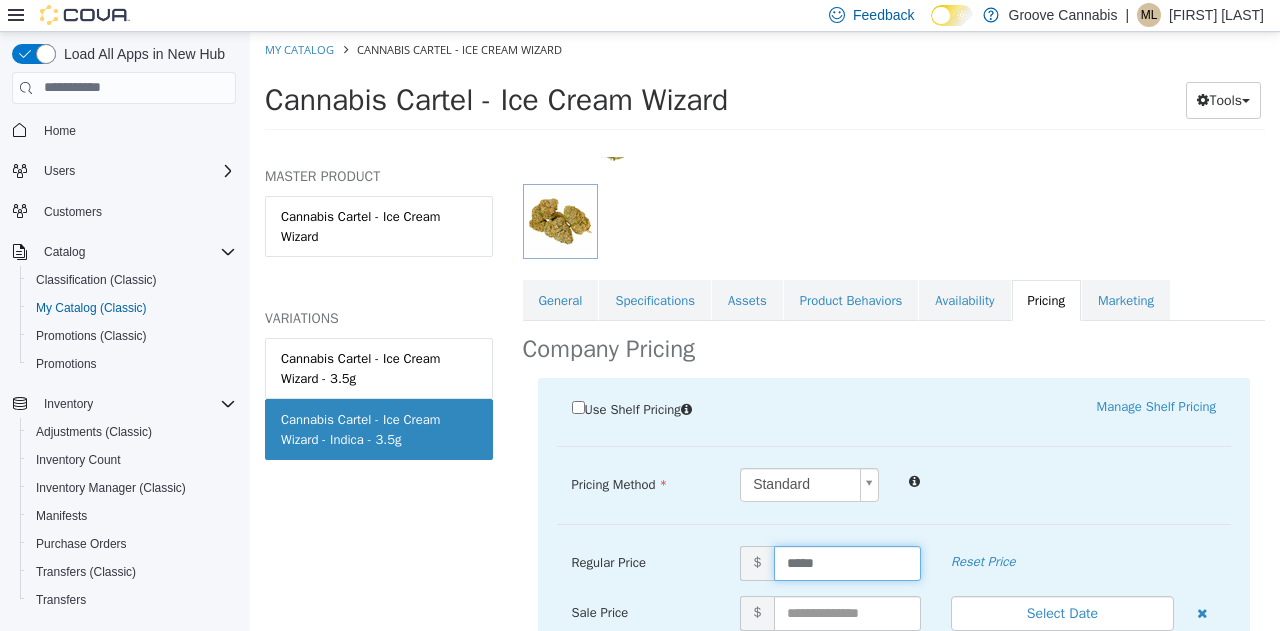 drag, startPoint x: 822, startPoint y: 554, endPoint x: 778, endPoint y: 557, distance: 44.102154 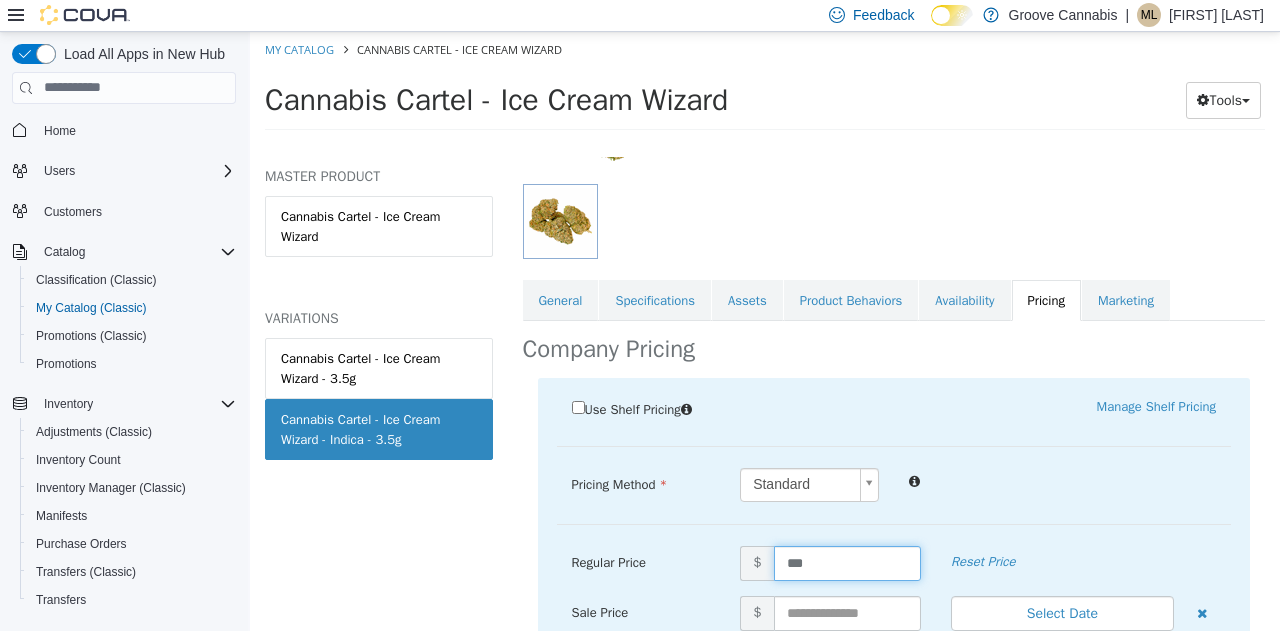 type on "****" 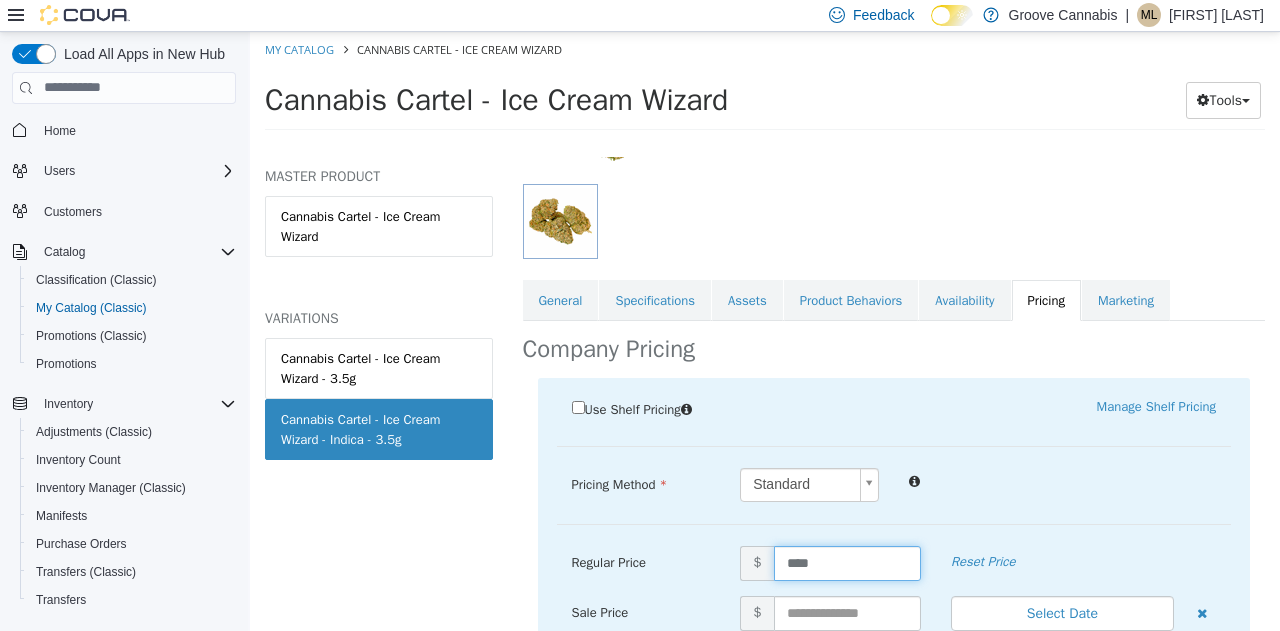scroll, scrollTop: 464, scrollLeft: 0, axis: vertical 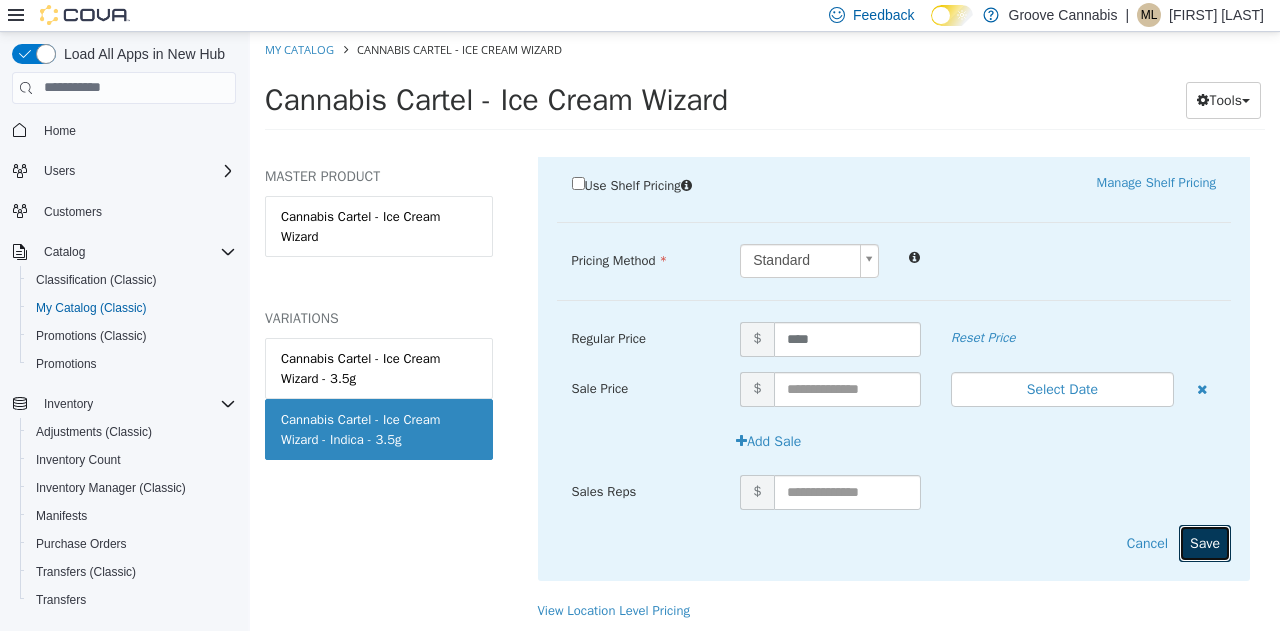 click on "Save" at bounding box center [1205, 542] 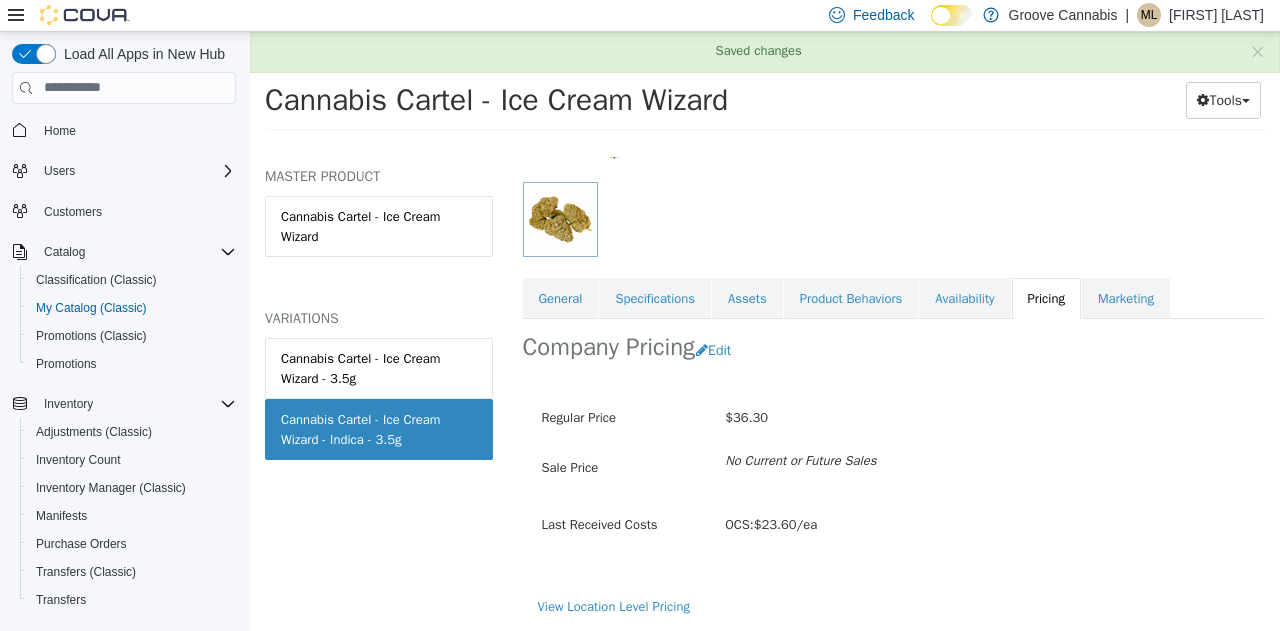 scroll, scrollTop: 240, scrollLeft: 0, axis: vertical 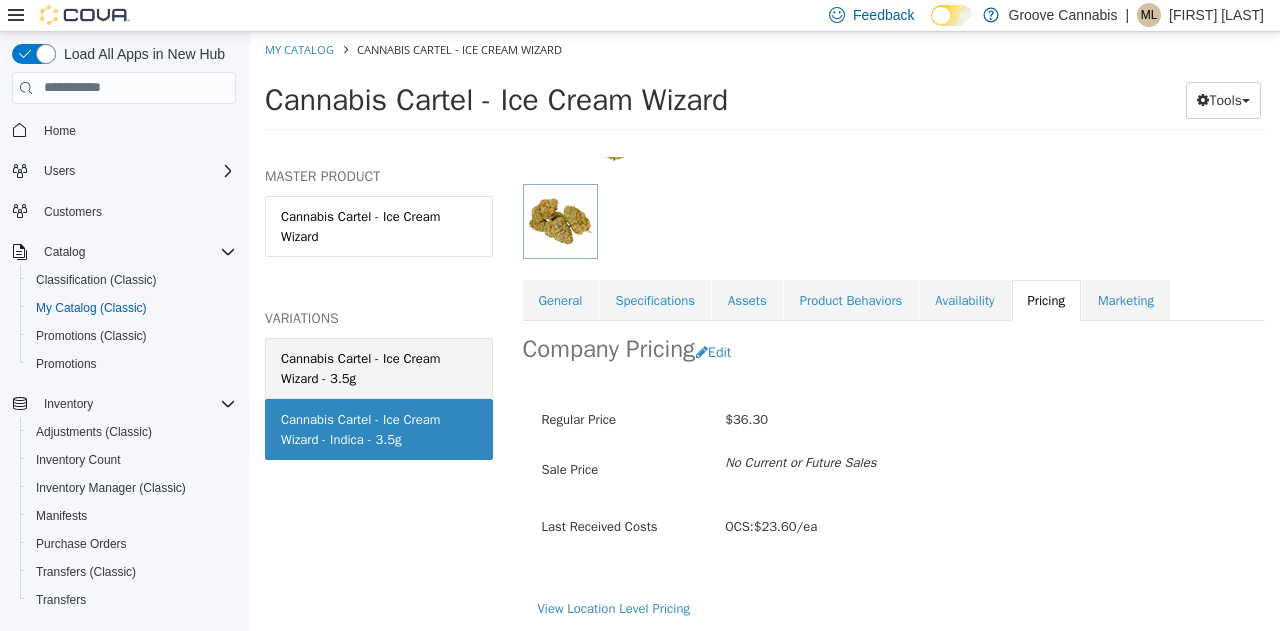 click on "Cannabis Cartel - Ice Cream Wizard - 3.5g" at bounding box center [379, 367] 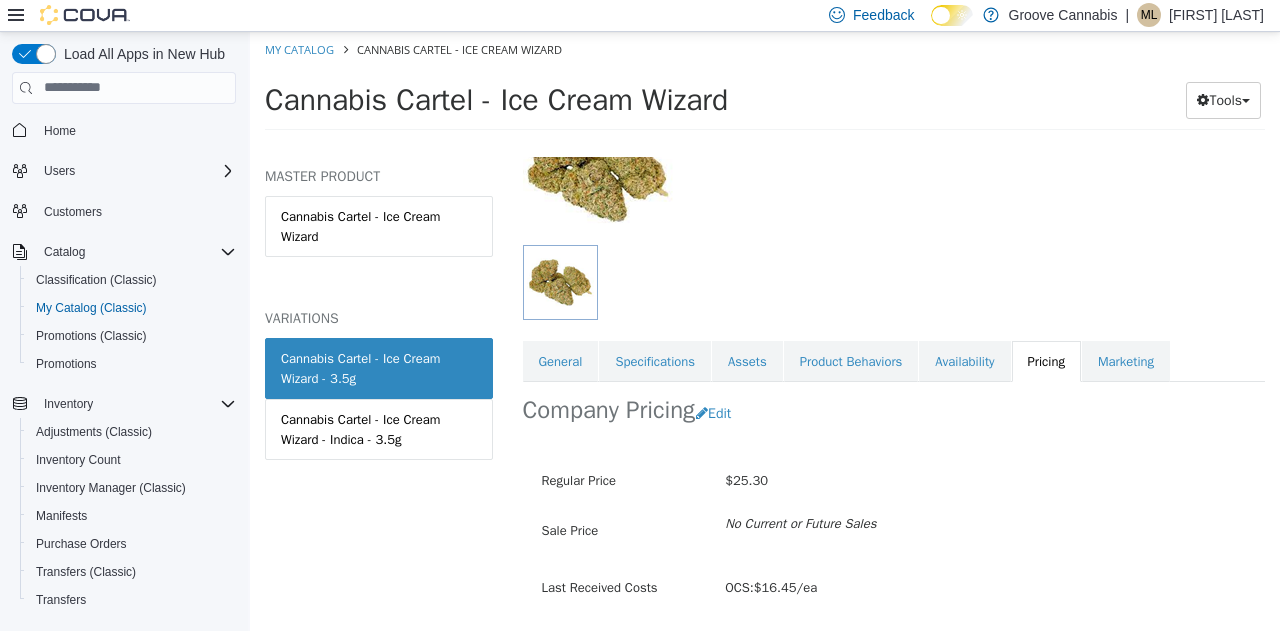 scroll, scrollTop: 180, scrollLeft: 0, axis: vertical 